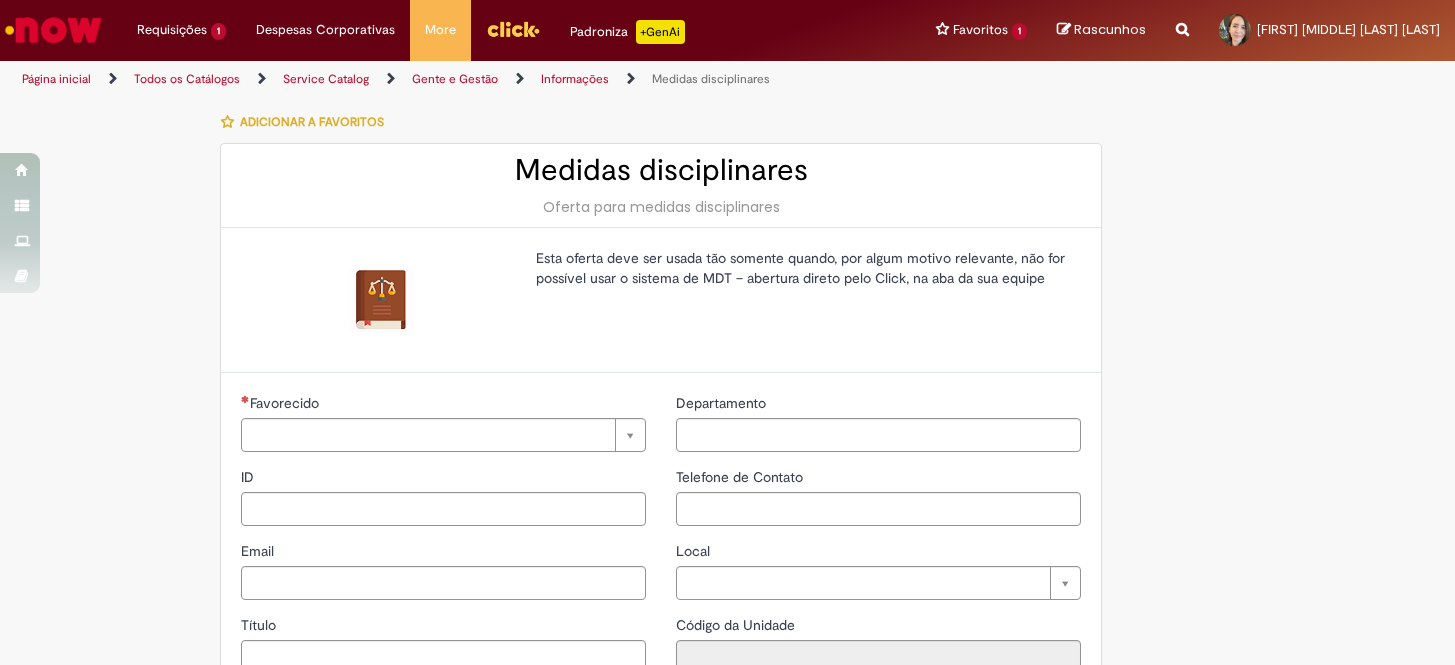 type on "********" 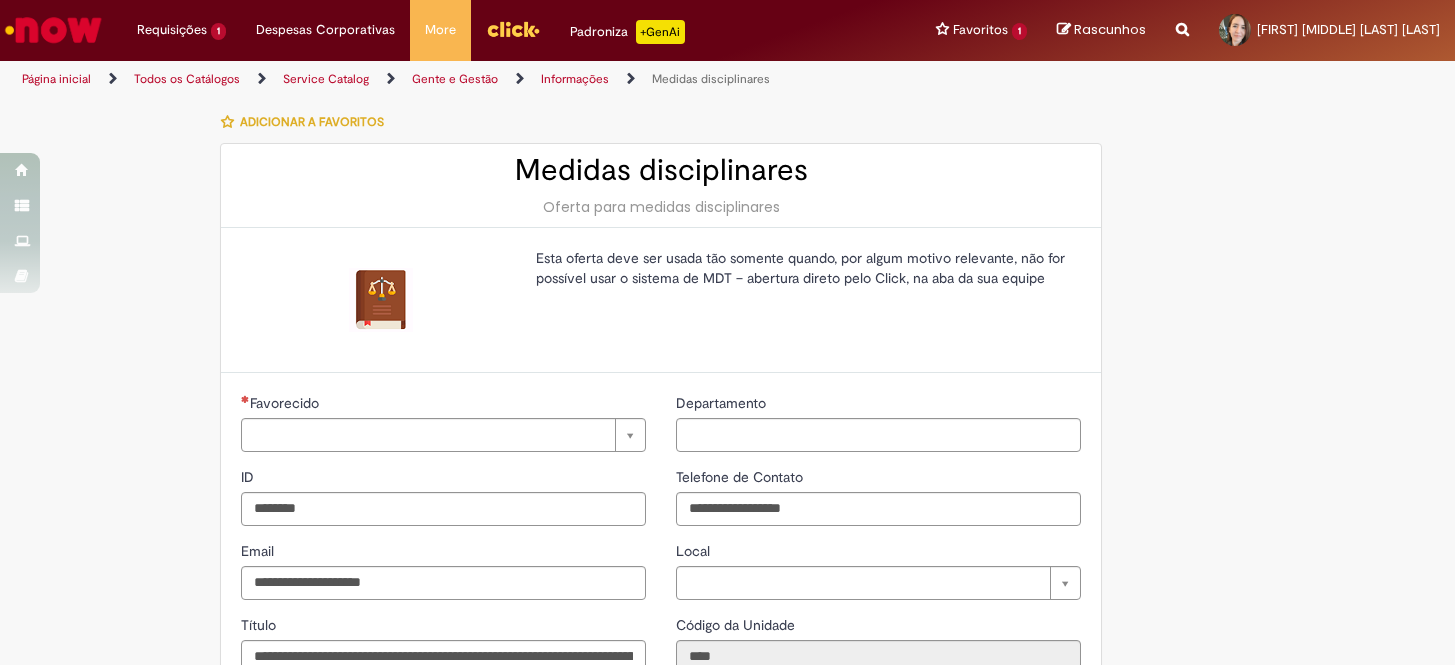 type on "**********" 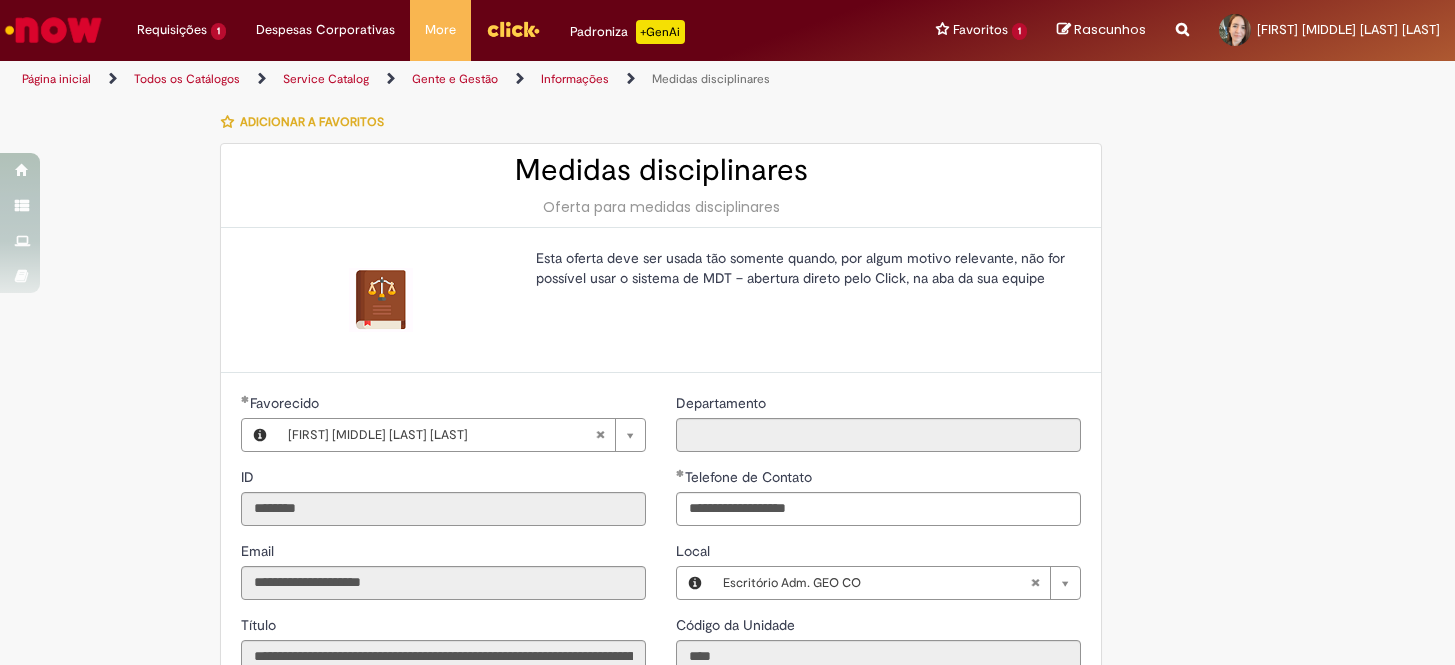 scroll, scrollTop: 0, scrollLeft: 0, axis: both 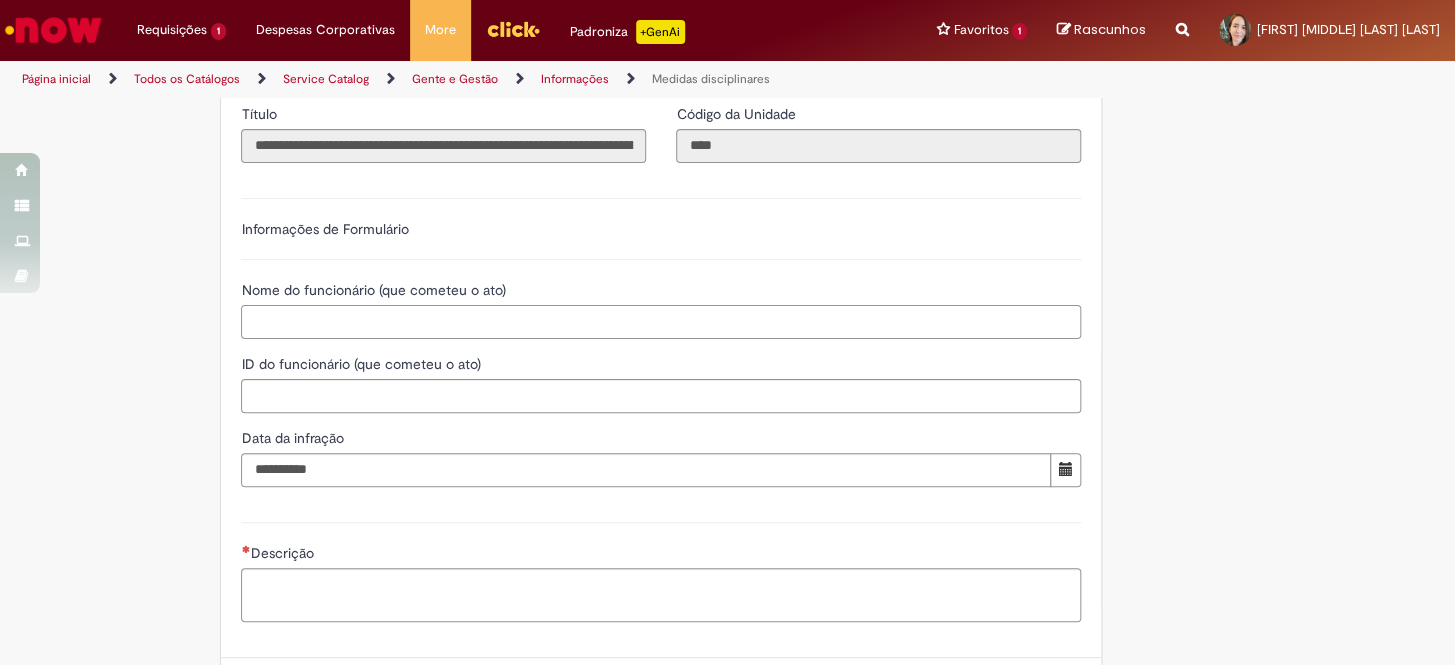 click on "Nome do funcionário (que cometeu o ato)" at bounding box center [661, 322] 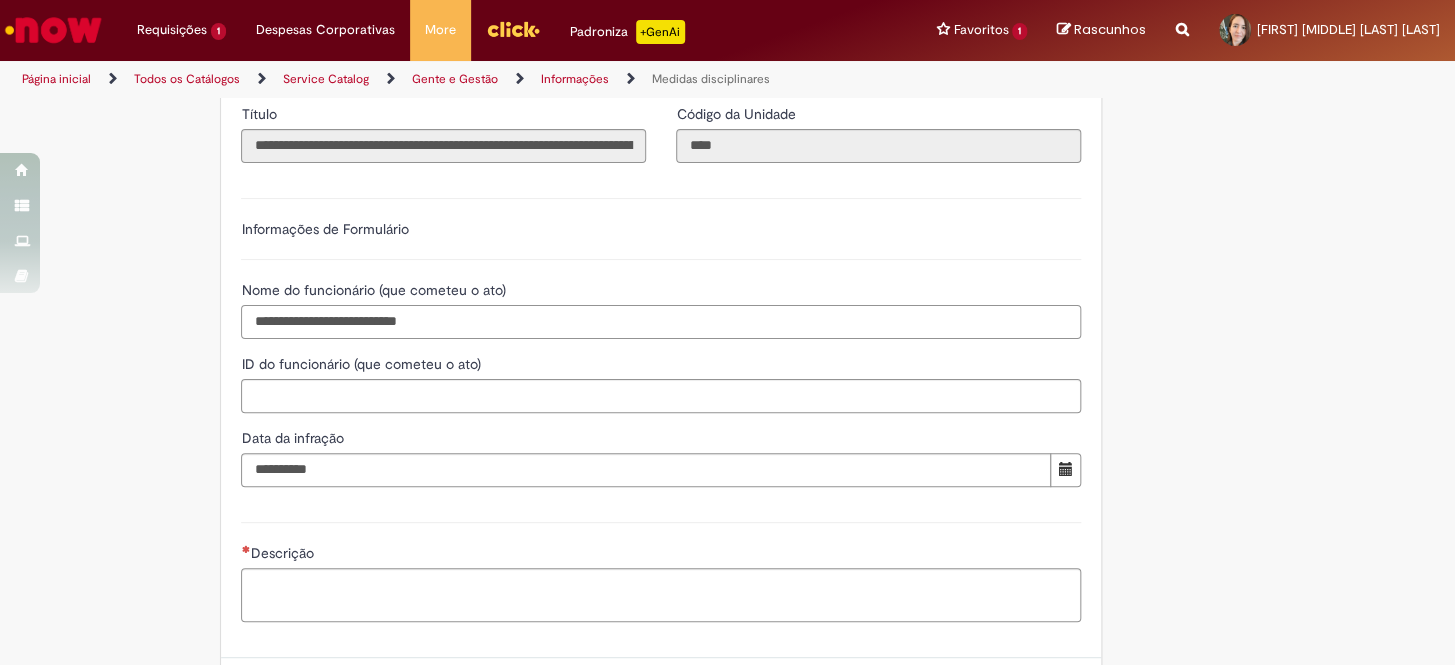 type on "**********" 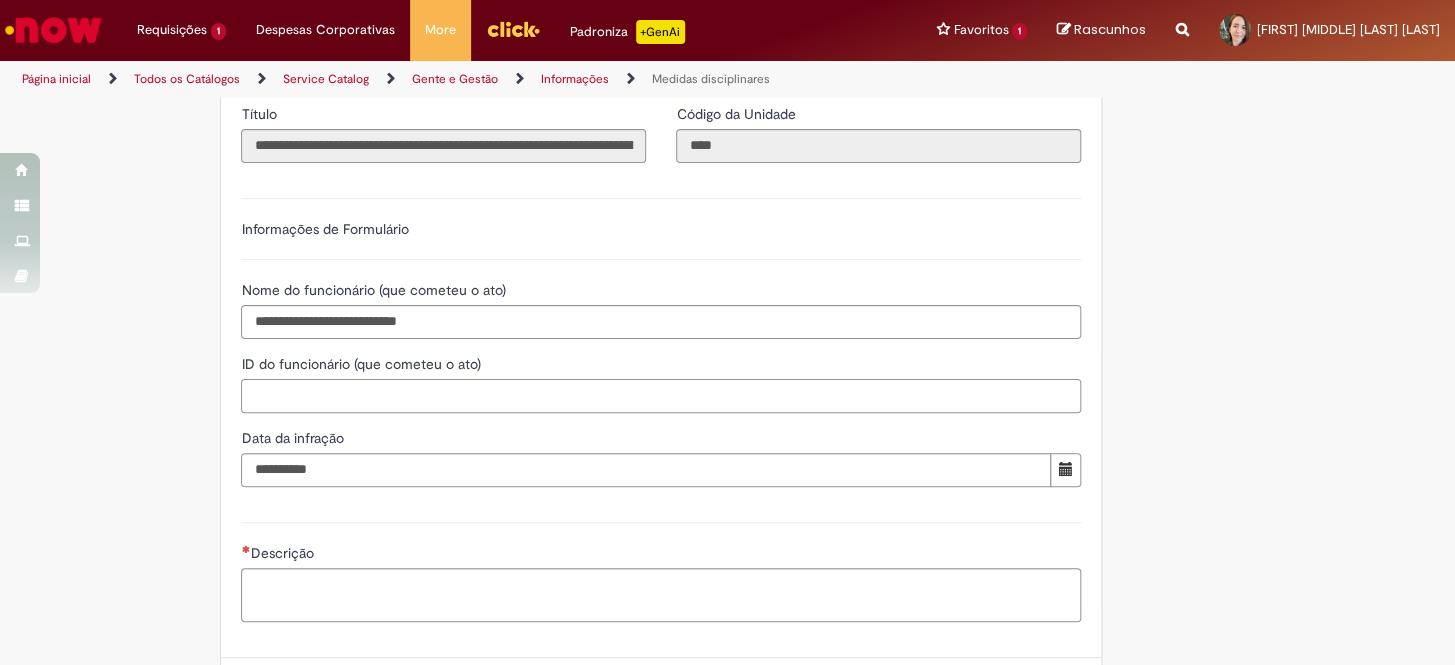 click on "ID do funcionário (que cometeu o ato)" at bounding box center (661, 396) 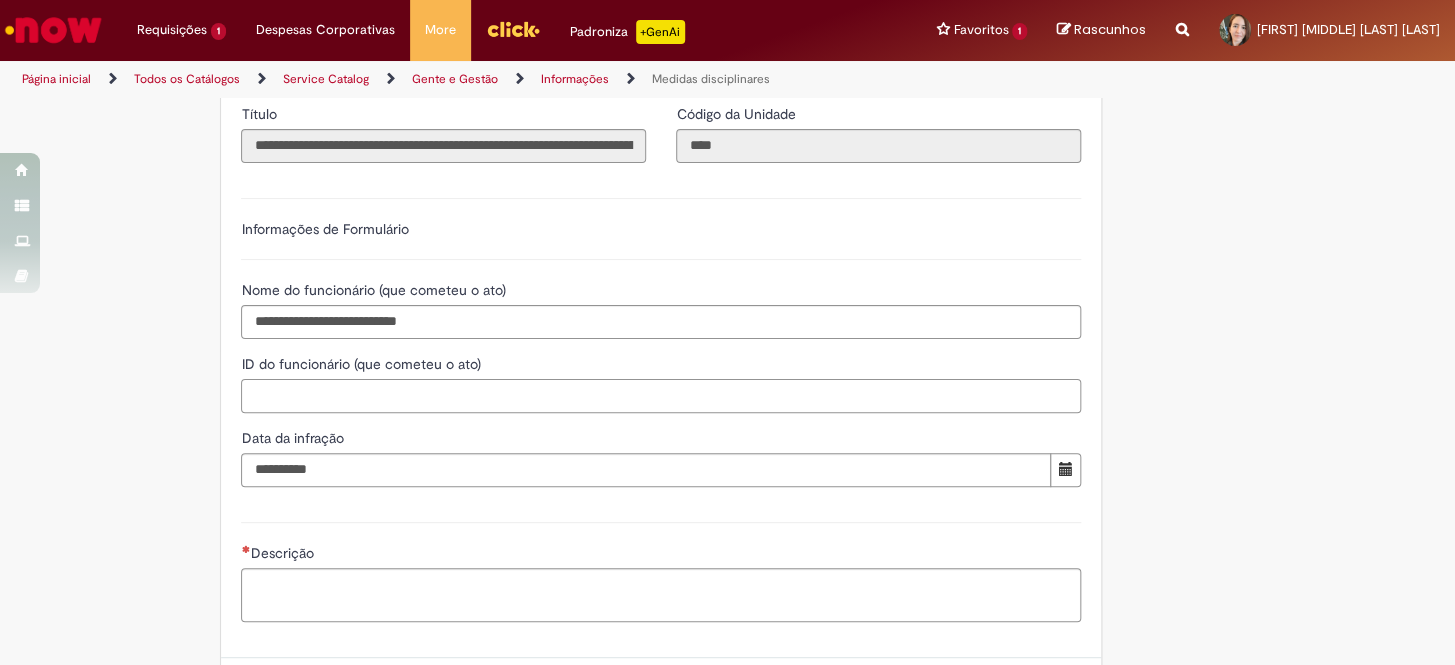 click on "ID do funcionário (que cometeu o ato)" at bounding box center (661, 396) 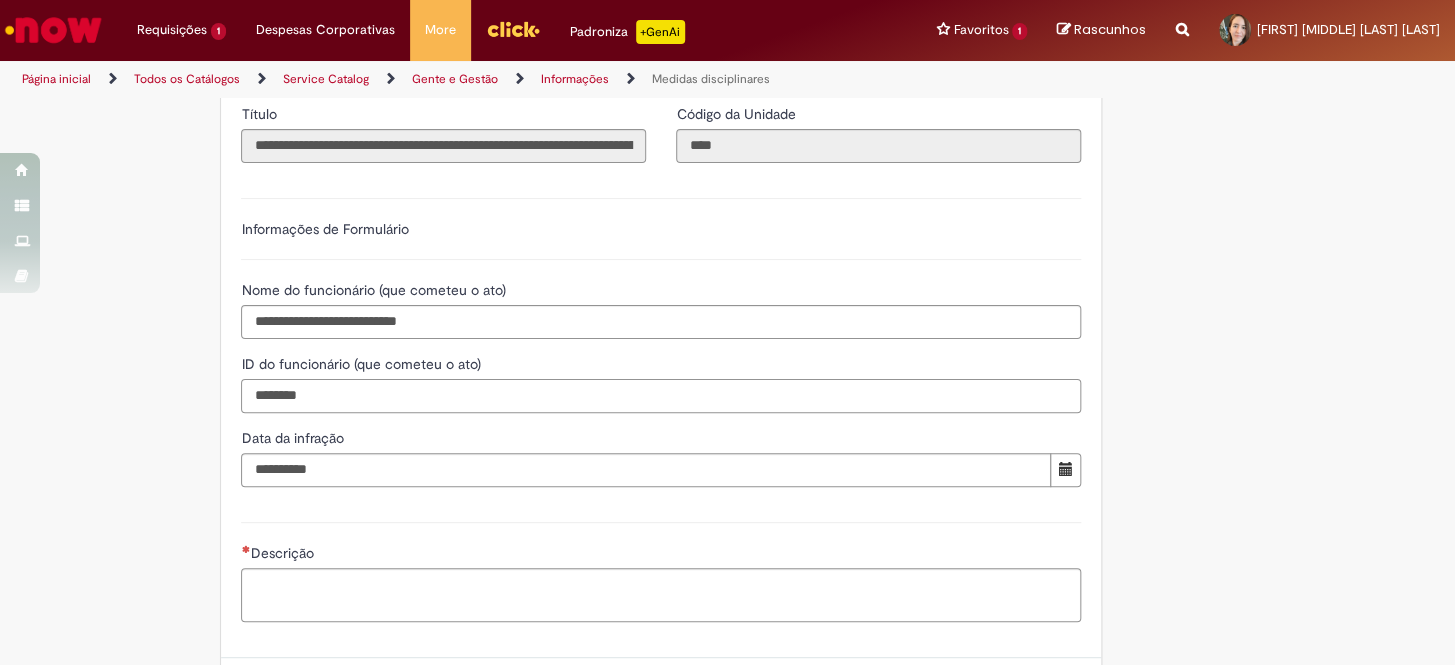type on "********" 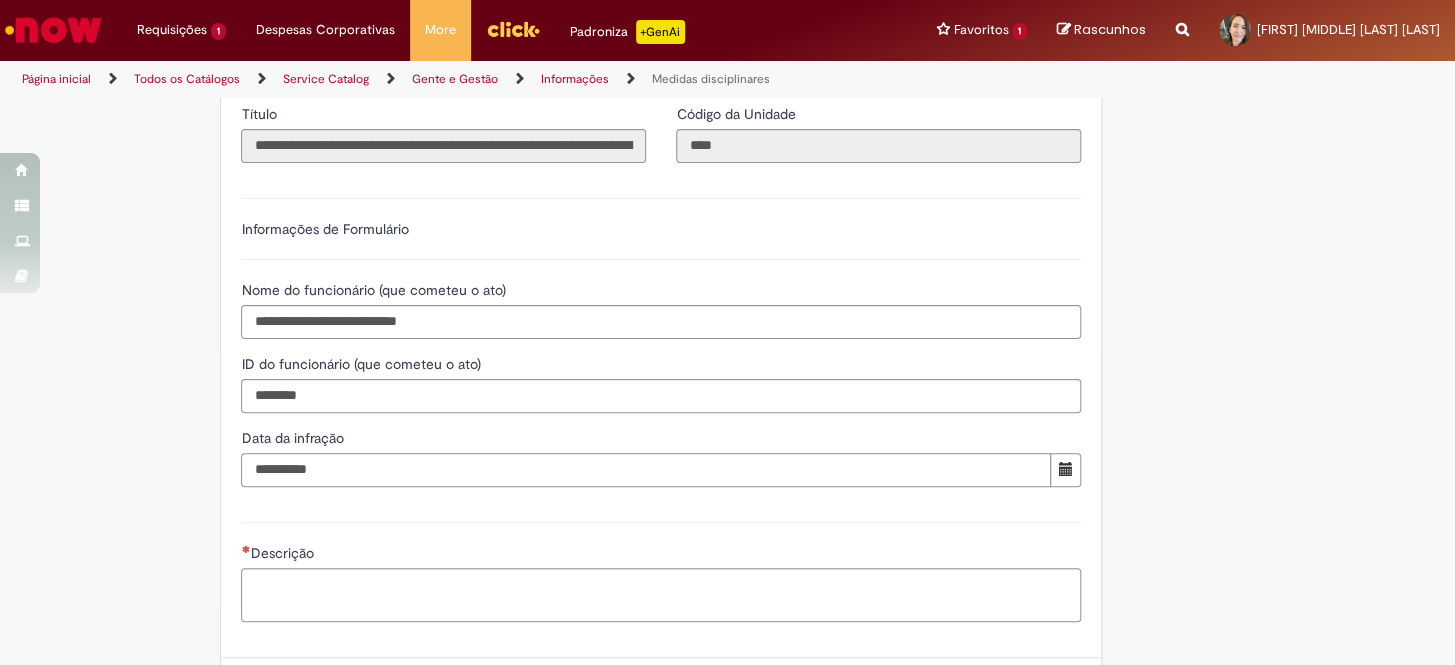 click on "Data da infração" at bounding box center (646, 470) 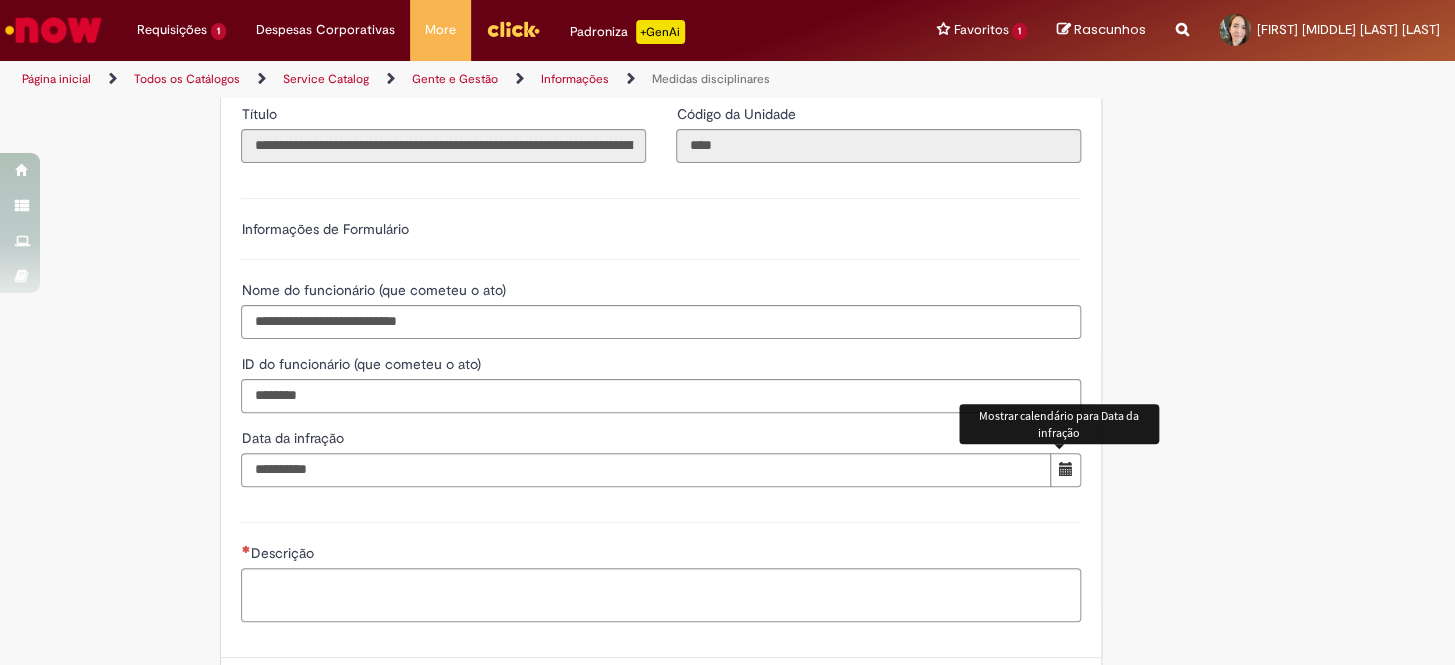 click at bounding box center (1066, 469) 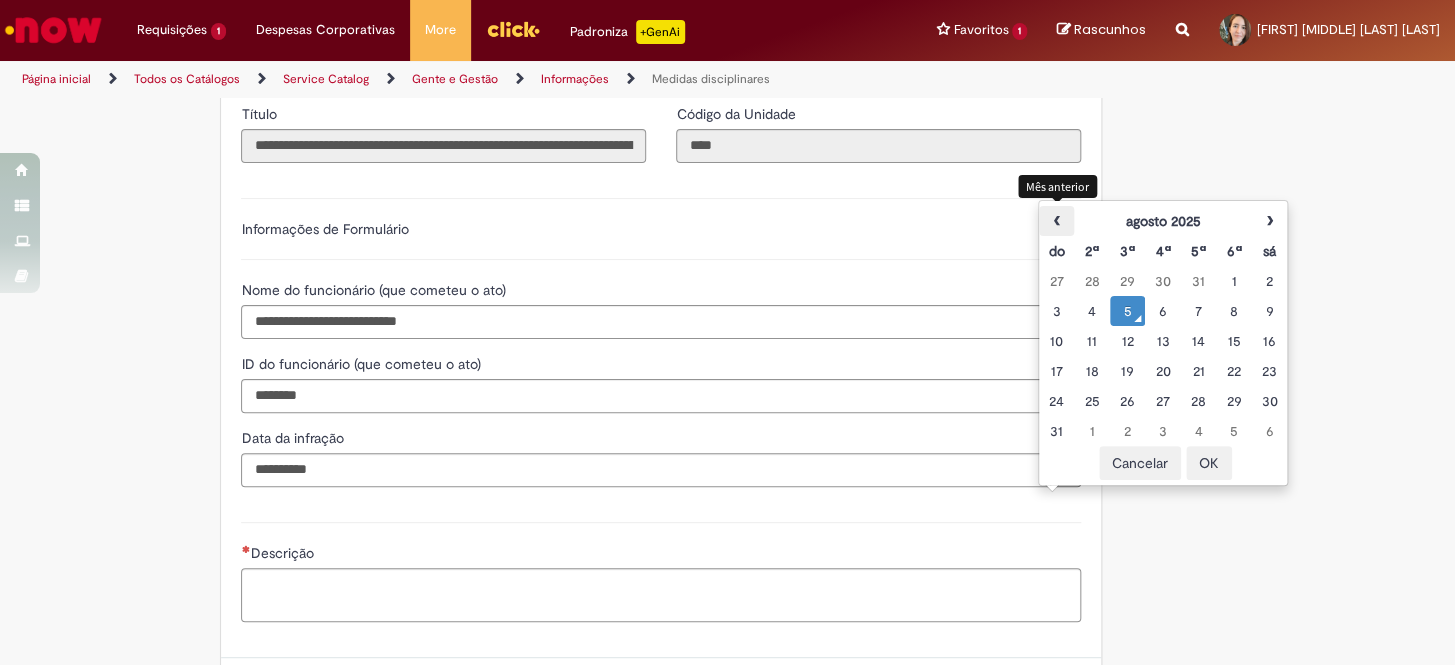 click on "‹" at bounding box center [1056, 221] 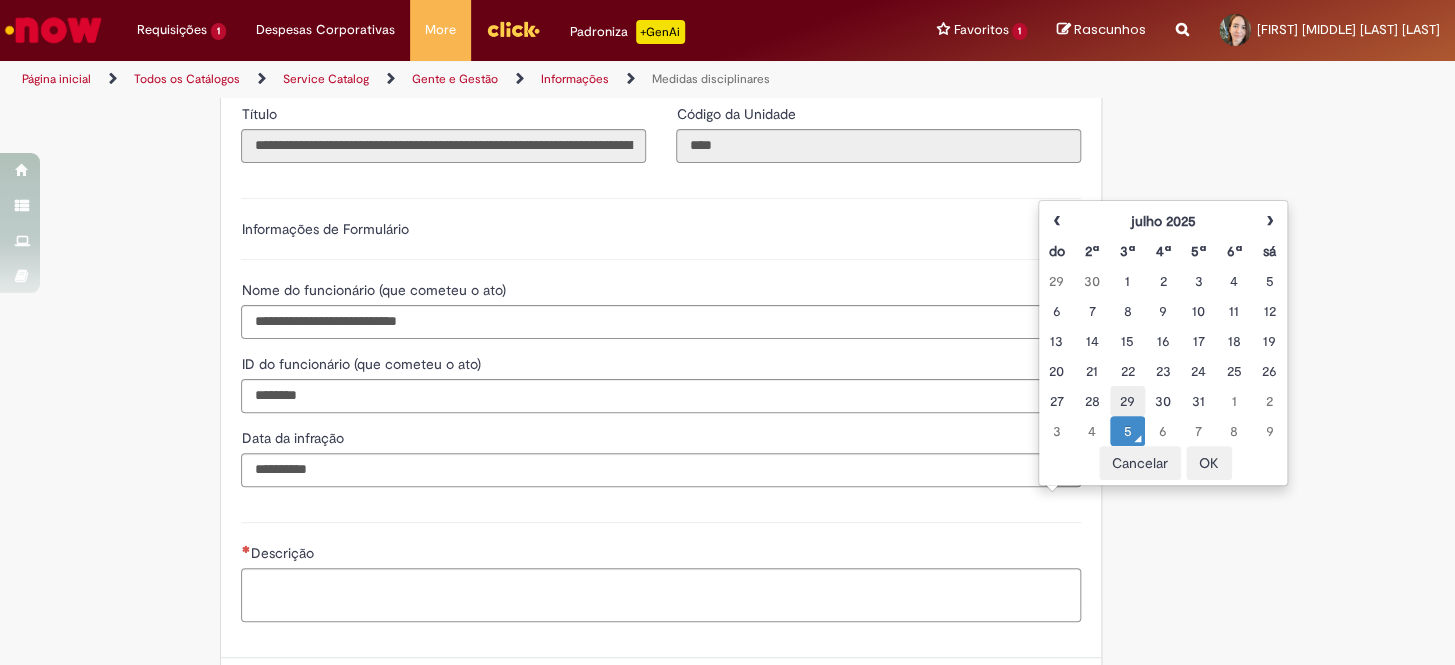 click on "29" at bounding box center [1127, 401] 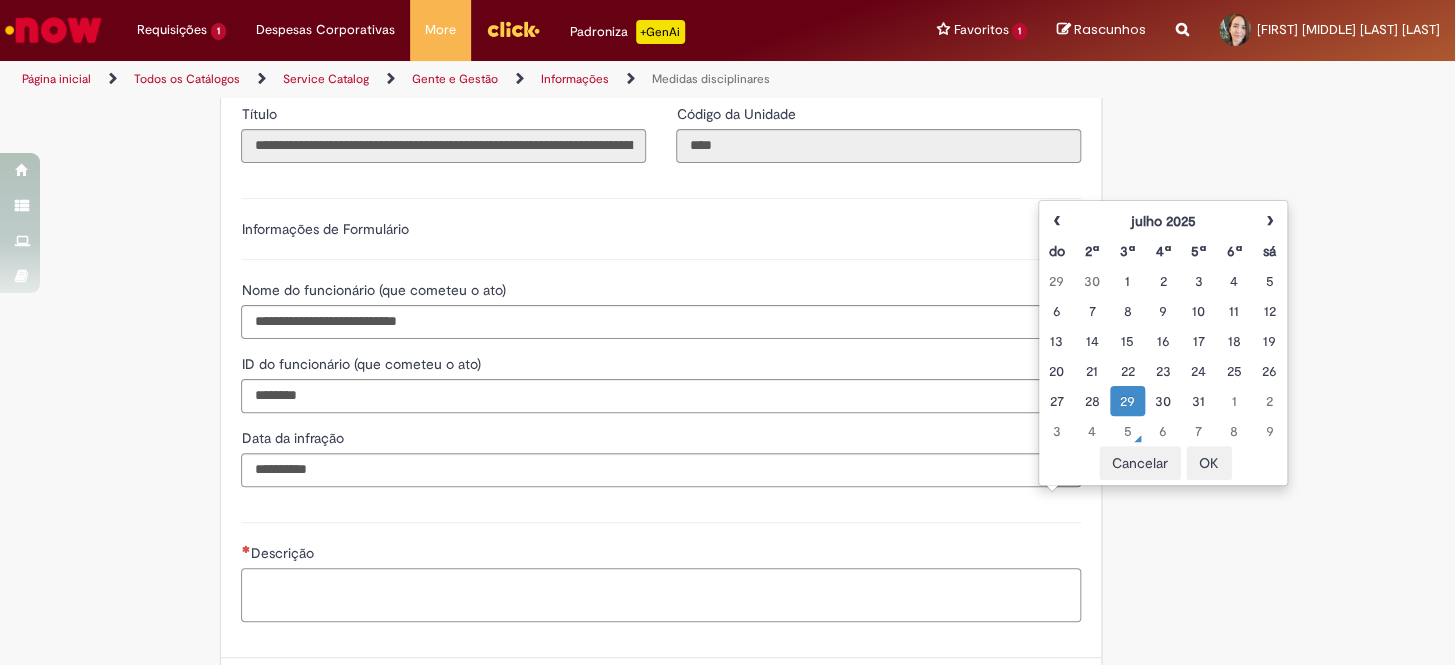 click on "Descrição" at bounding box center [661, 595] 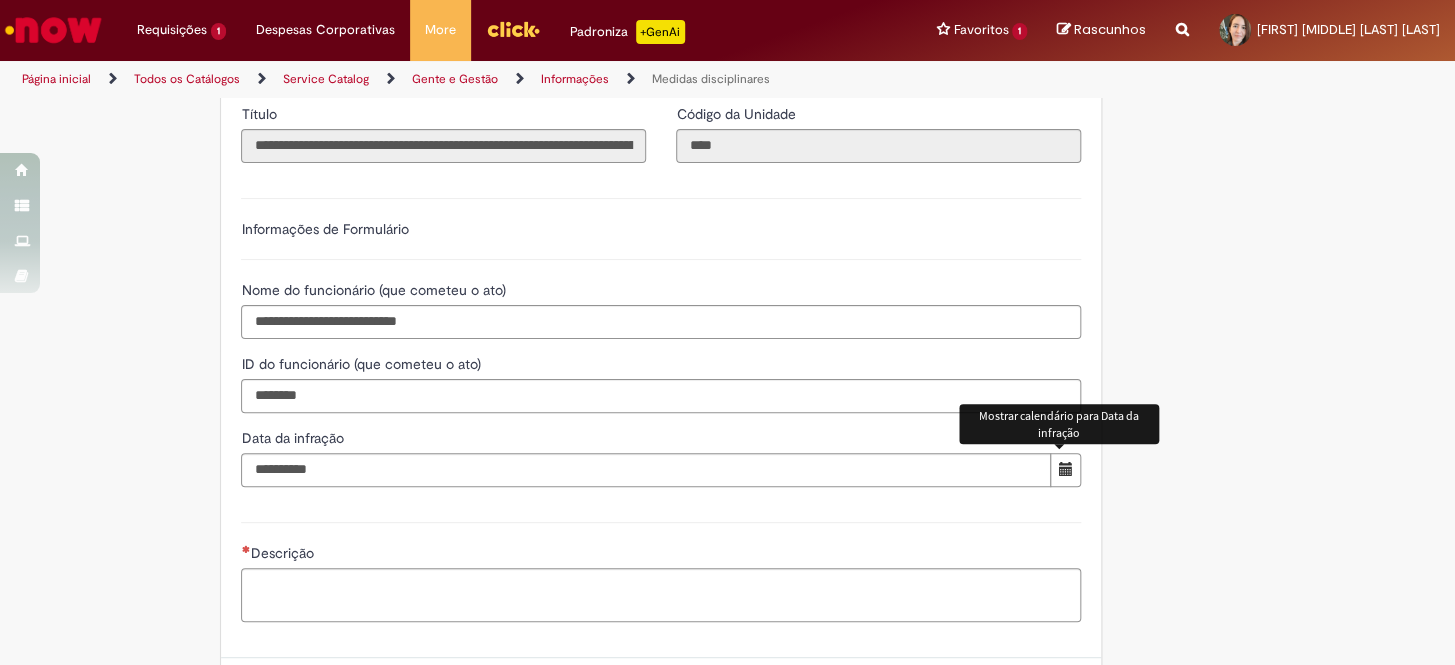 click at bounding box center [1065, 470] 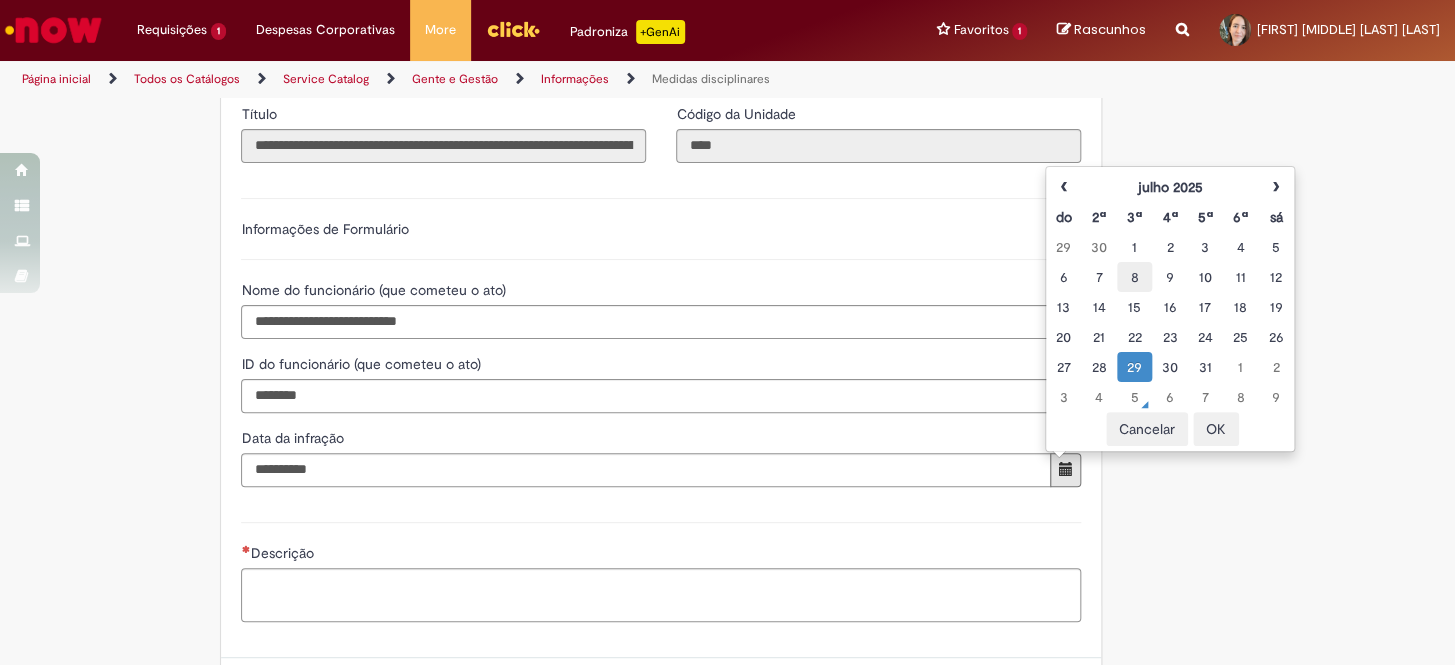 click on "8" at bounding box center (1134, 277) 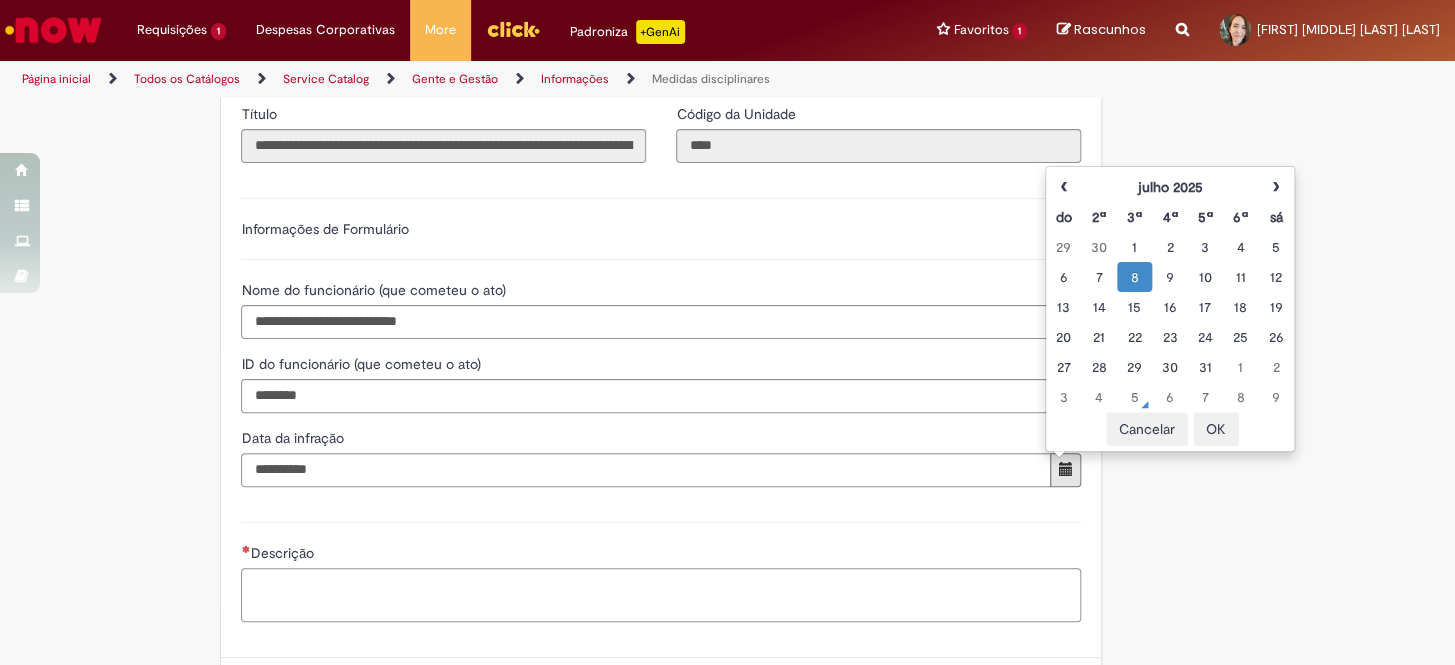 click on "Descrição" at bounding box center [661, 595] 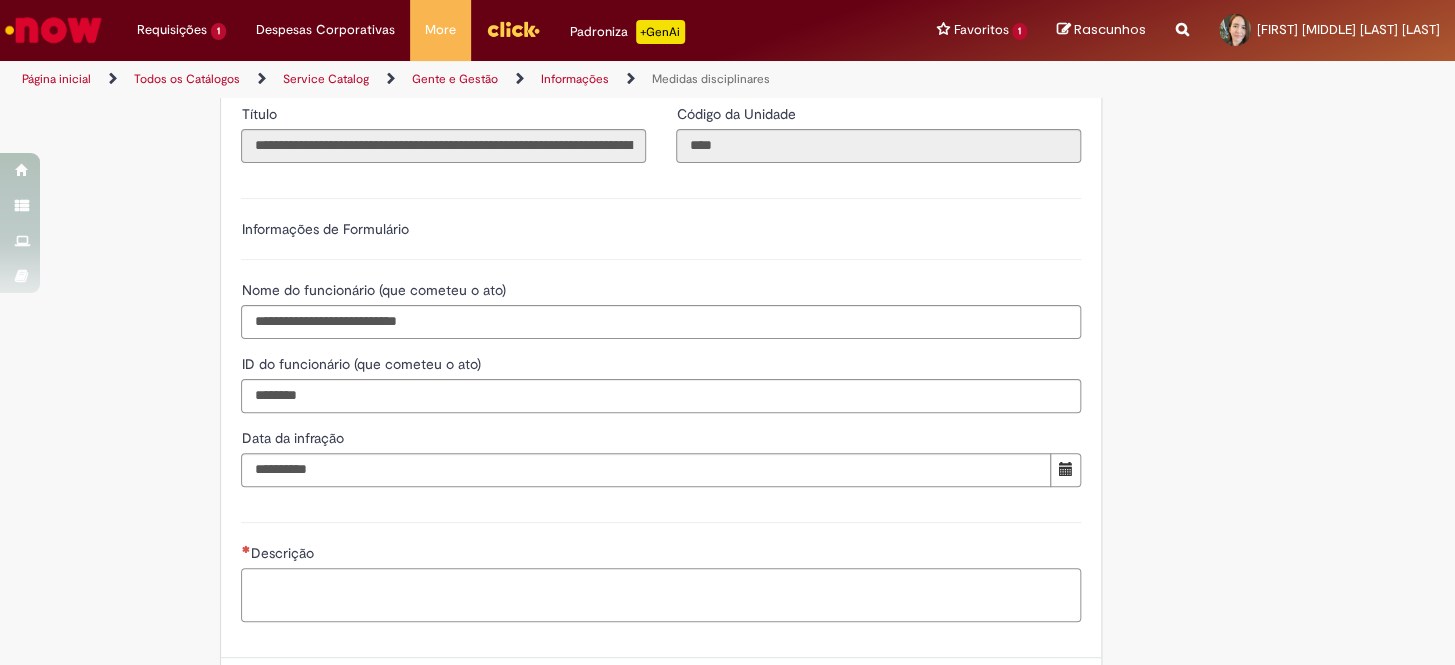 click on "Descrição" at bounding box center [661, 595] 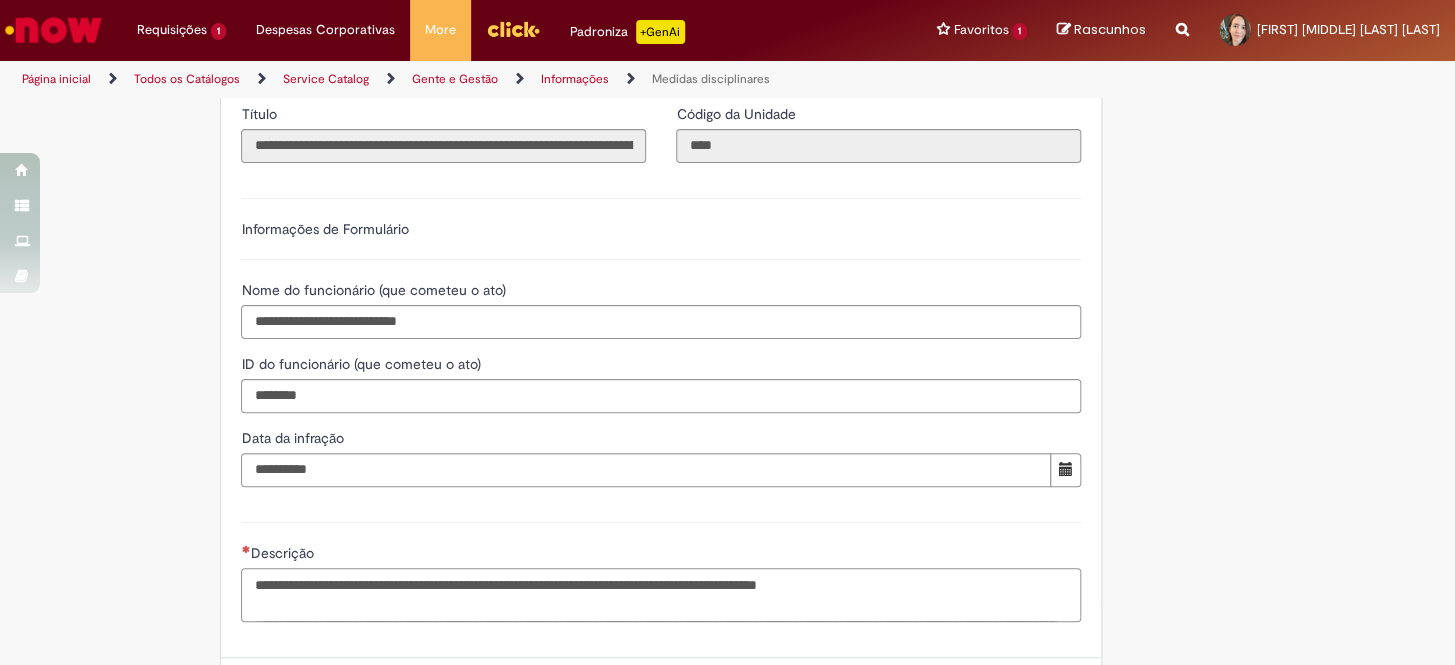scroll, scrollTop: 580, scrollLeft: 0, axis: vertical 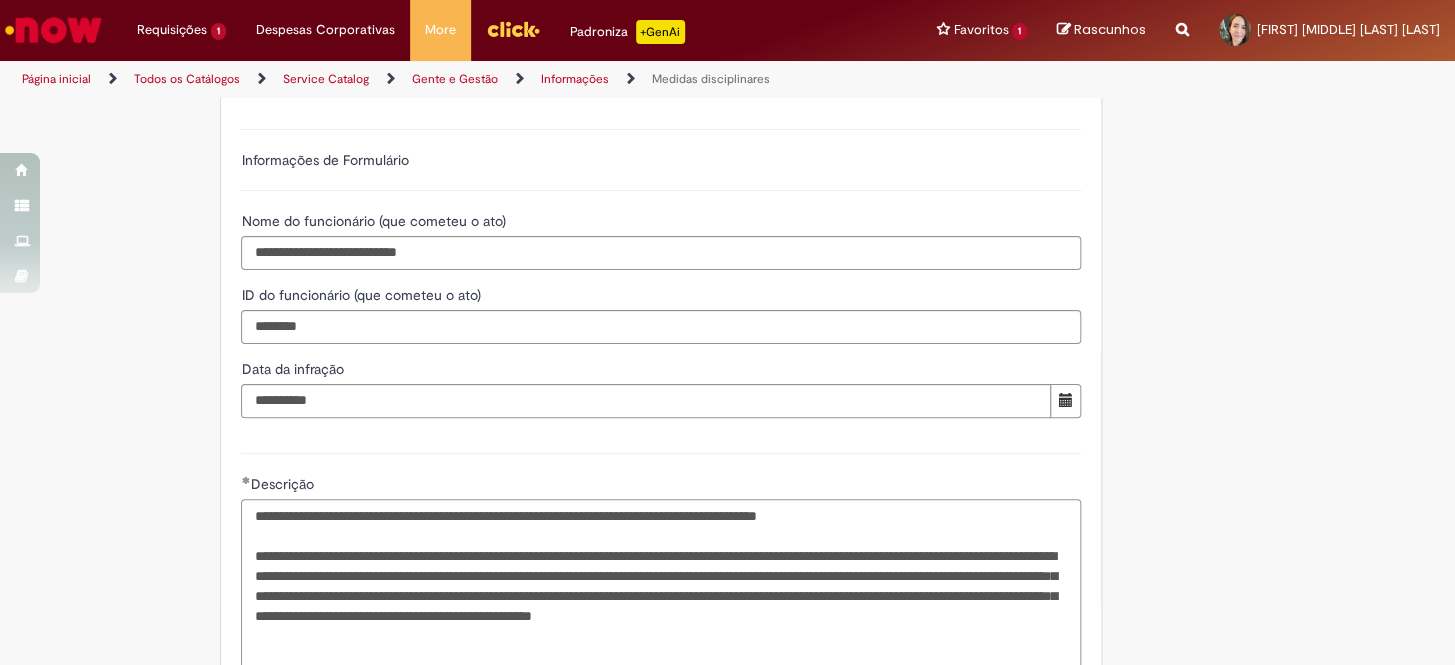 drag, startPoint x: 244, startPoint y: 518, endPoint x: 413, endPoint y: 478, distance: 173.66922 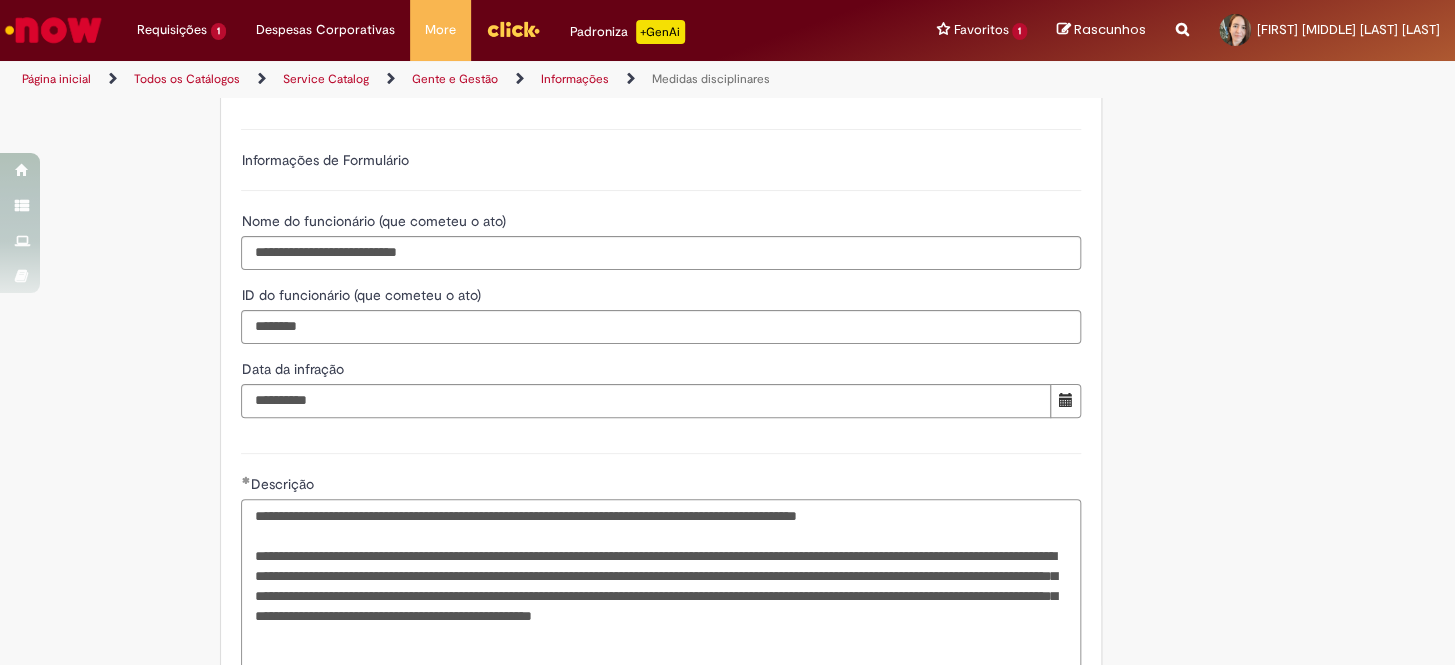 click on "**********" at bounding box center [661, 596] 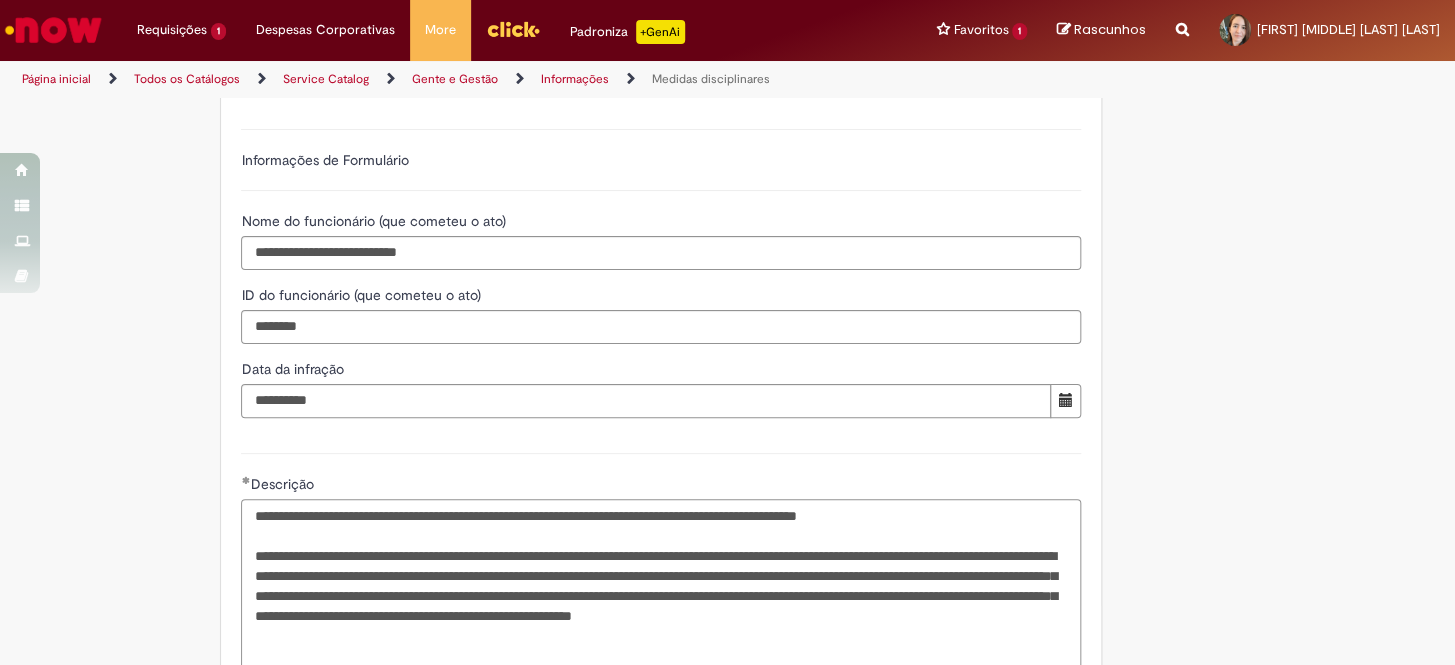 click on "**********" at bounding box center [661, 596] 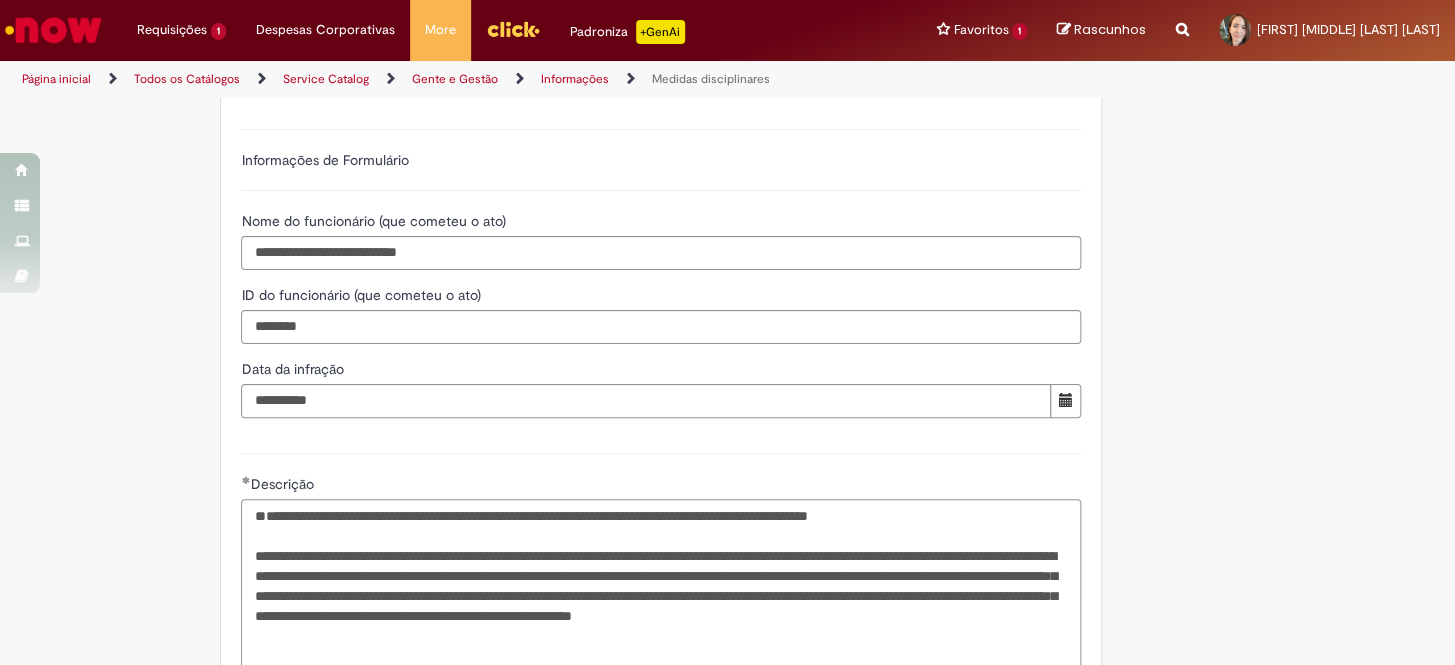 click on "**********" at bounding box center [661, 616] 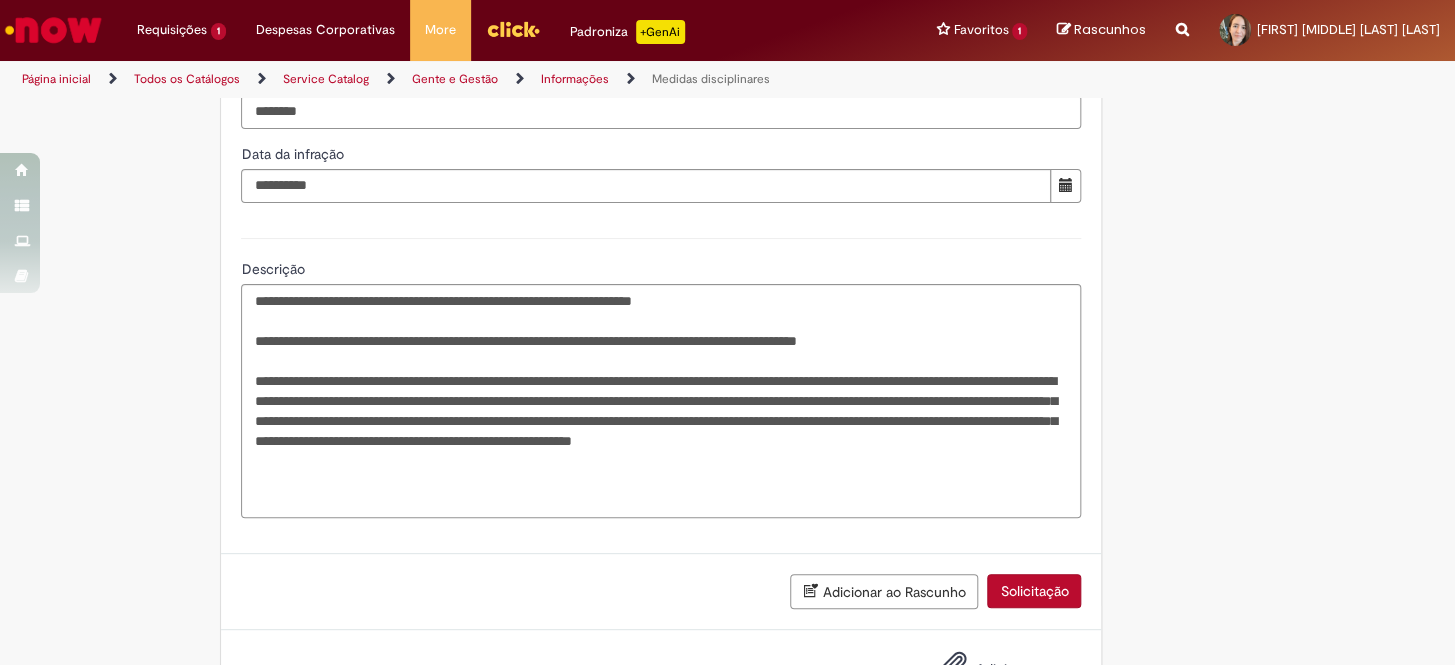 scroll, scrollTop: 814, scrollLeft: 0, axis: vertical 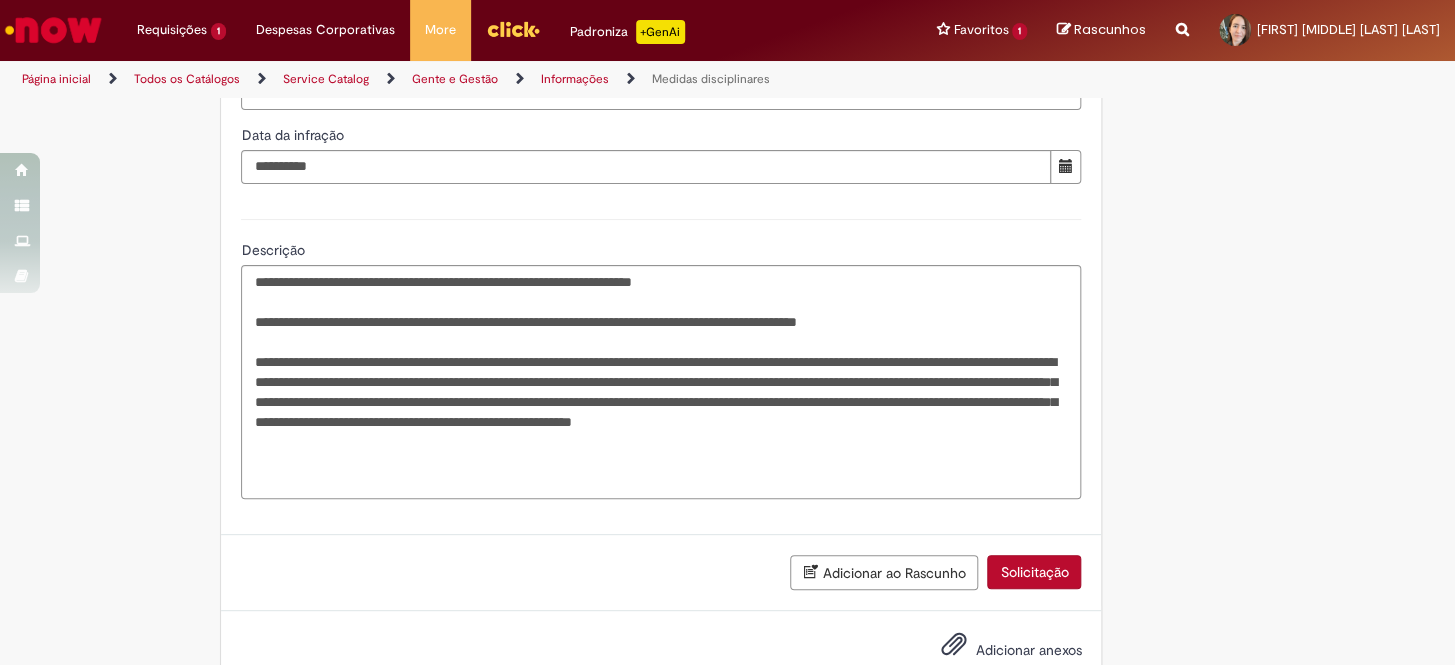 click on "Adicionar anexos" at bounding box center (1028, 650) 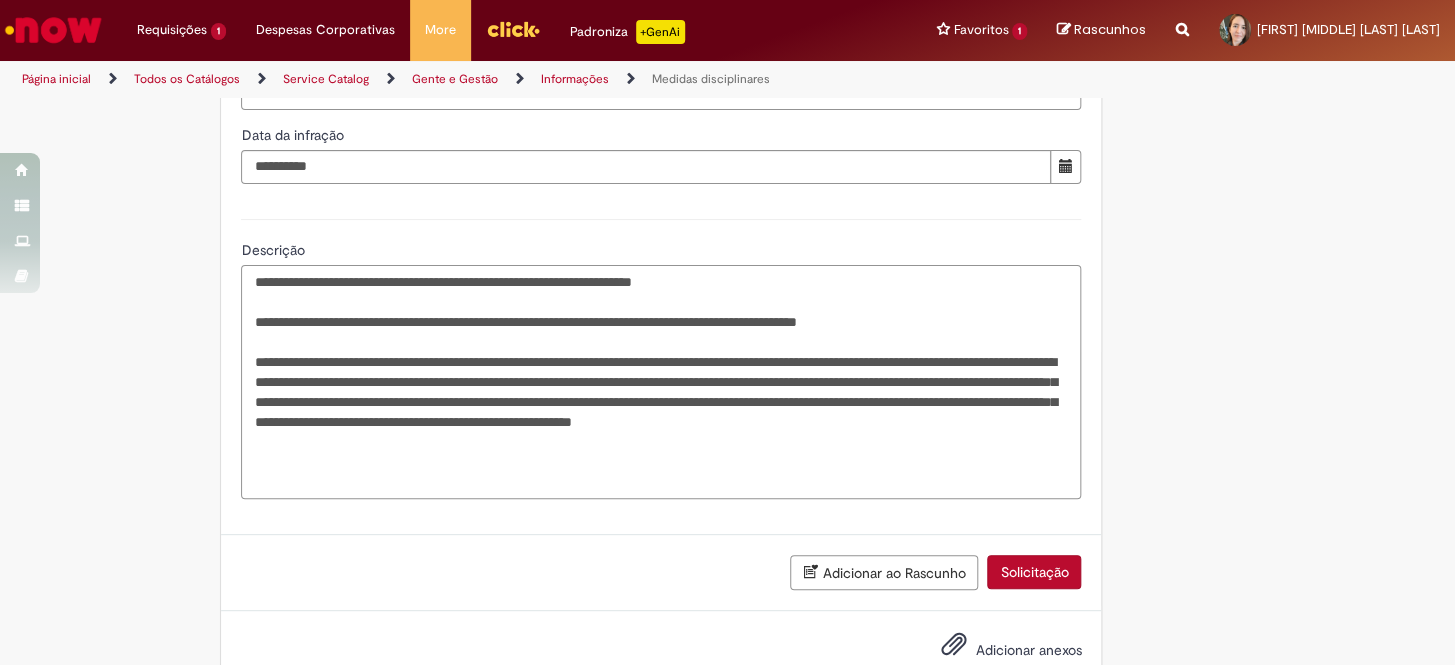 drag, startPoint x: 247, startPoint y: 318, endPoint x: 279, endPoint y: 314, distance: 32.24903 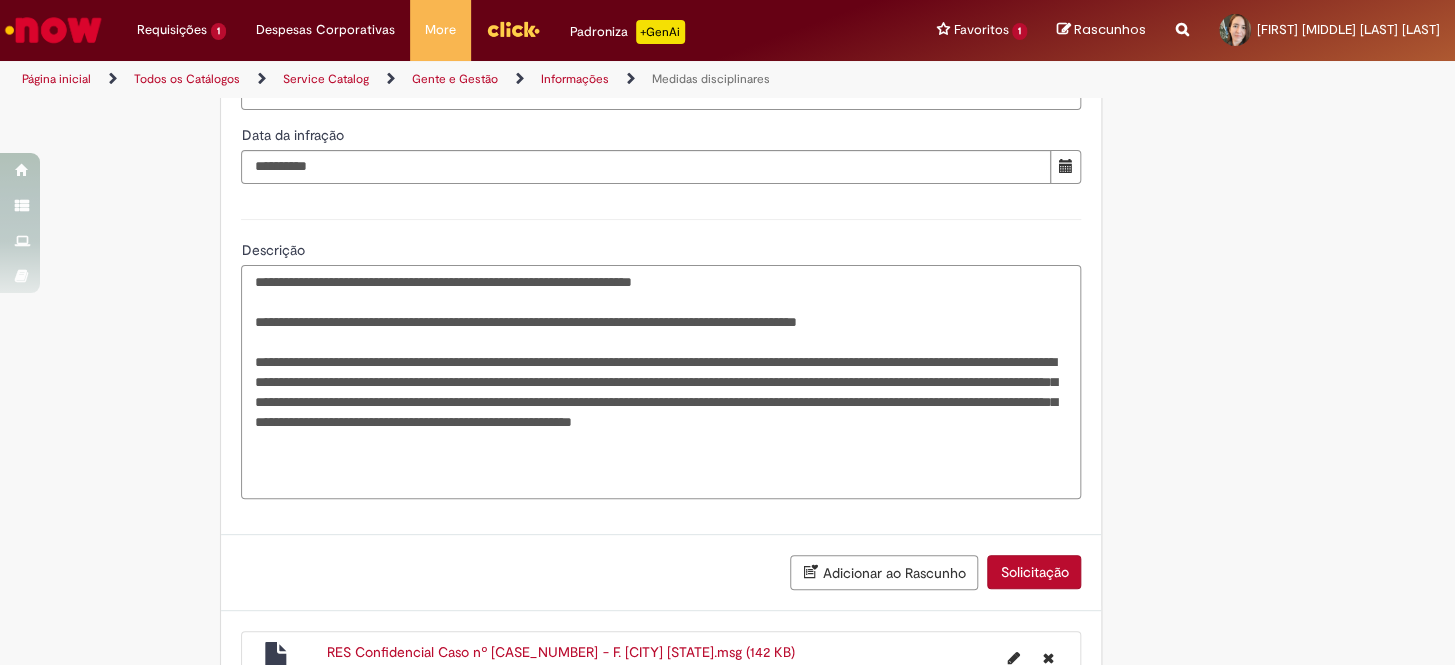 click on "**********" at bounding box center (661, 382) 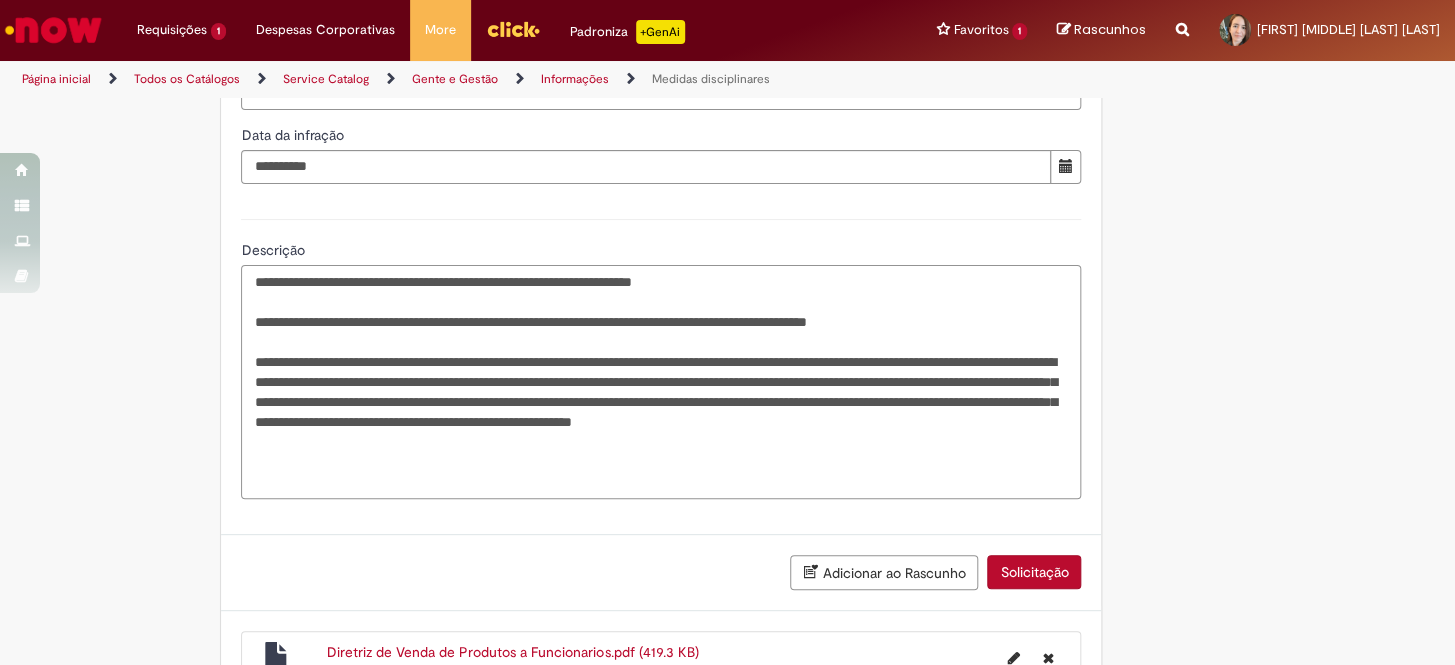 click on "**********" at bounding box center (661, 382) 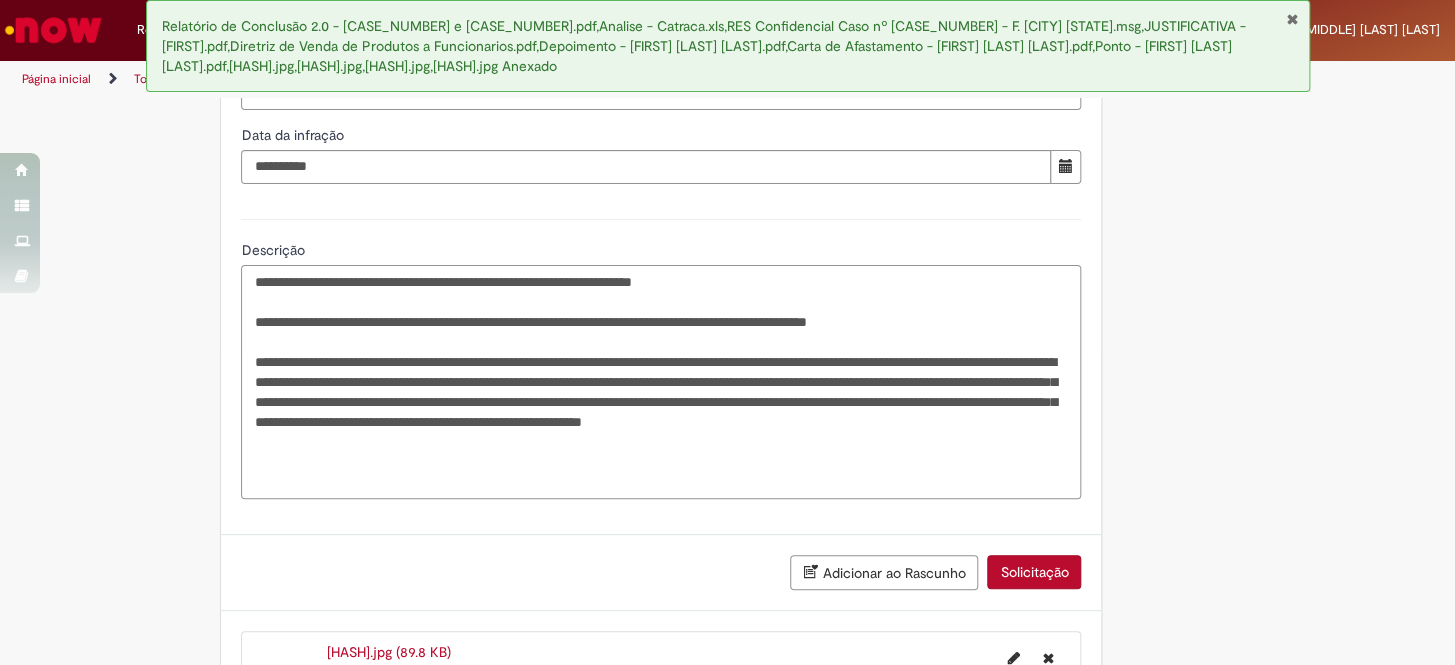 drag, startPoint x: 758, startPoint y: 274, endPoint x: 809, endPoint y: 280, distance: 51.351727 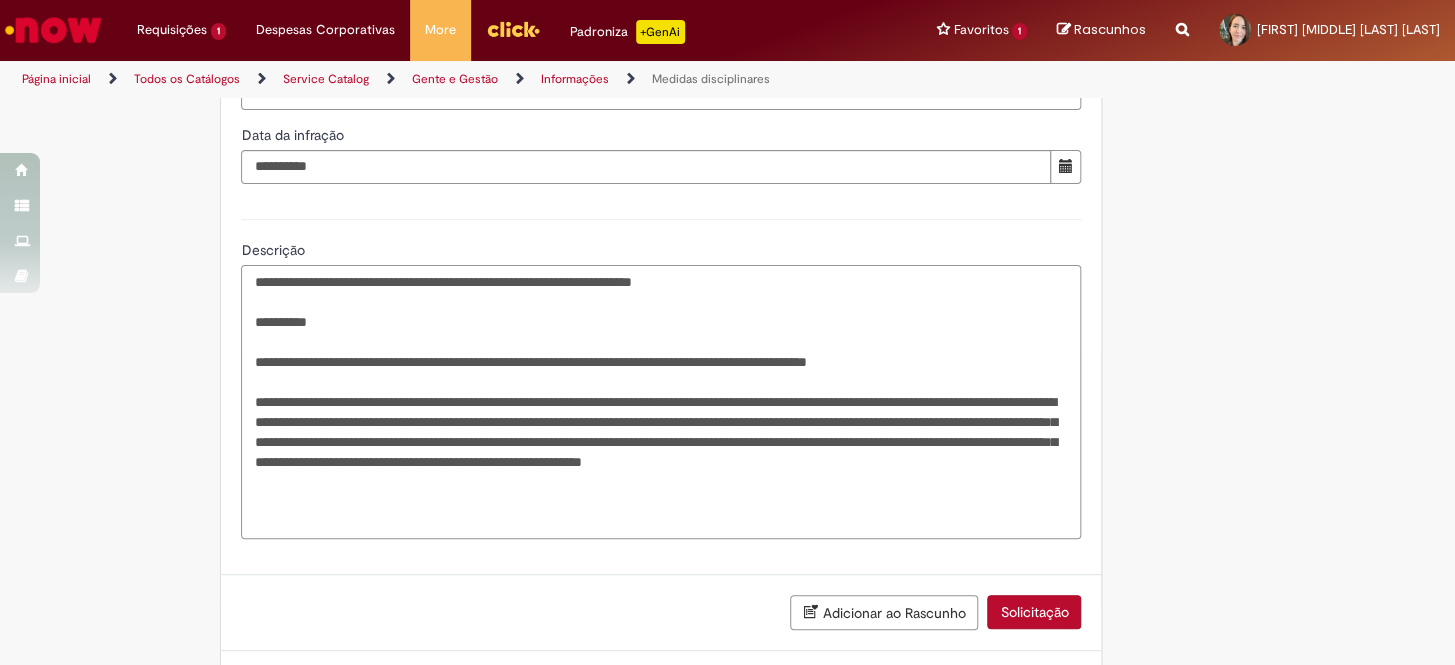 click on "**********" at bounding box center (661, 402) 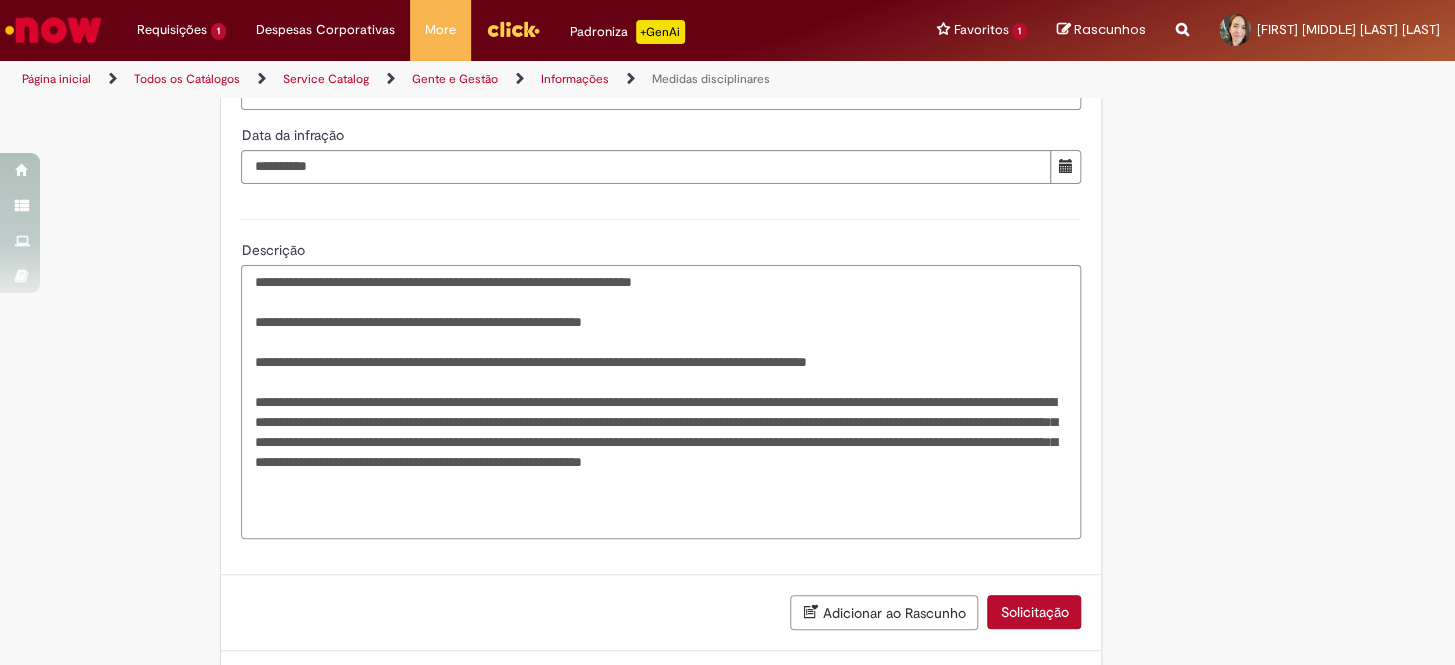 click on "**********" at bounding box center (661, 402) 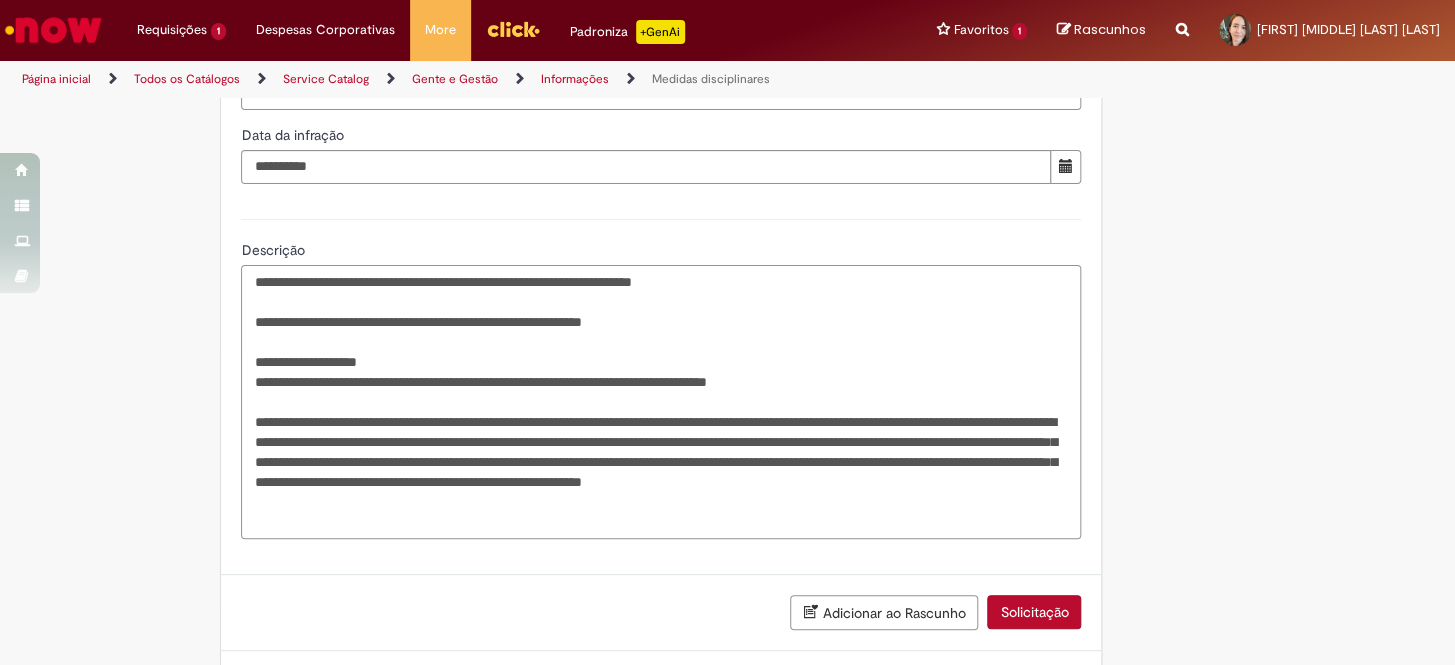 click on "**********" at bounding box center (661, 402) 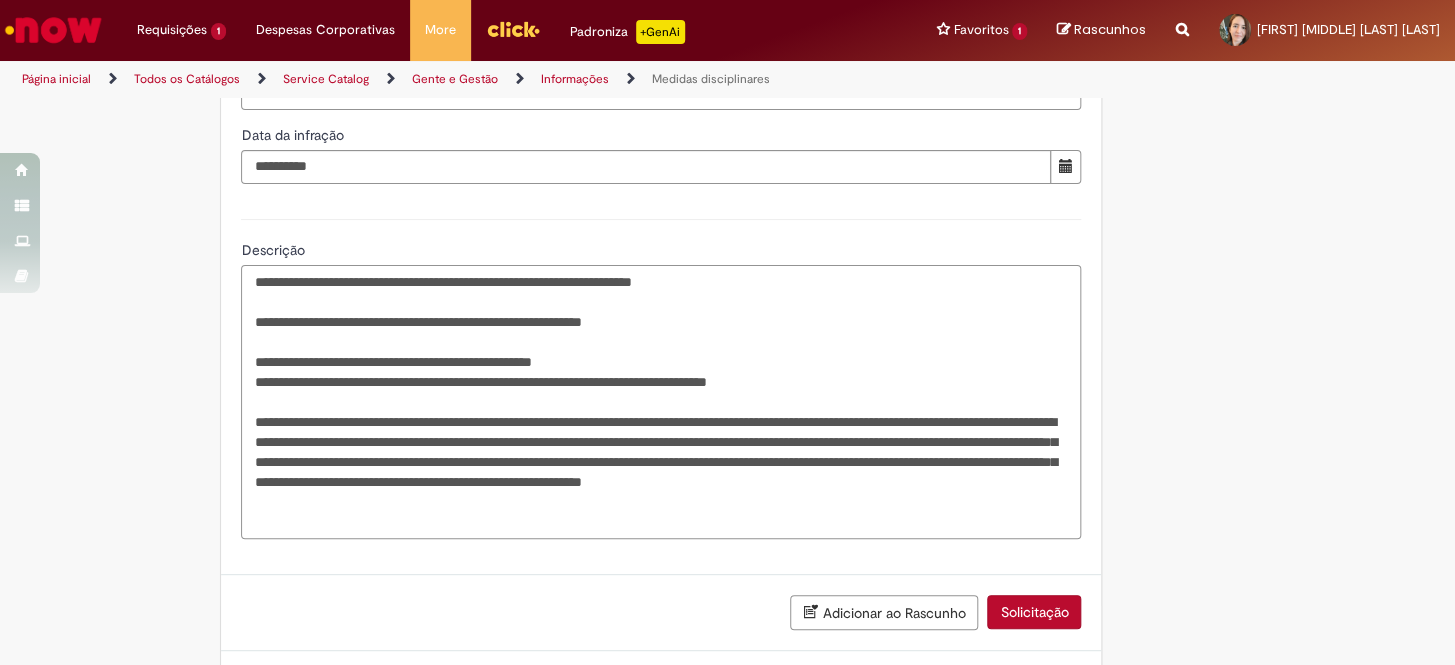 drag, startPoint x: 690, startPoint y: 312, endPoint x: 228, endPoint y: 332, distance: 462.4327 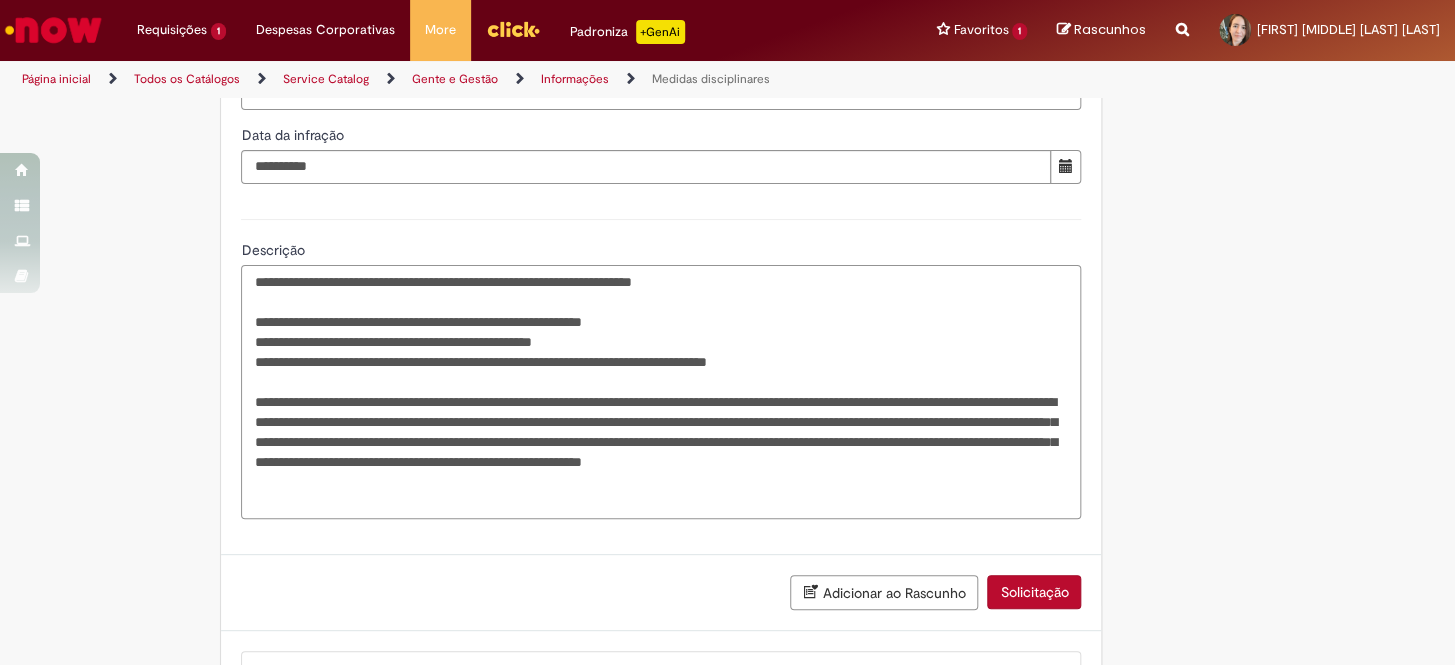 drag, startPoint x: 243, startPoint y: 319, endPoint x: 717, endPoint y: 318, distance: 474.00107 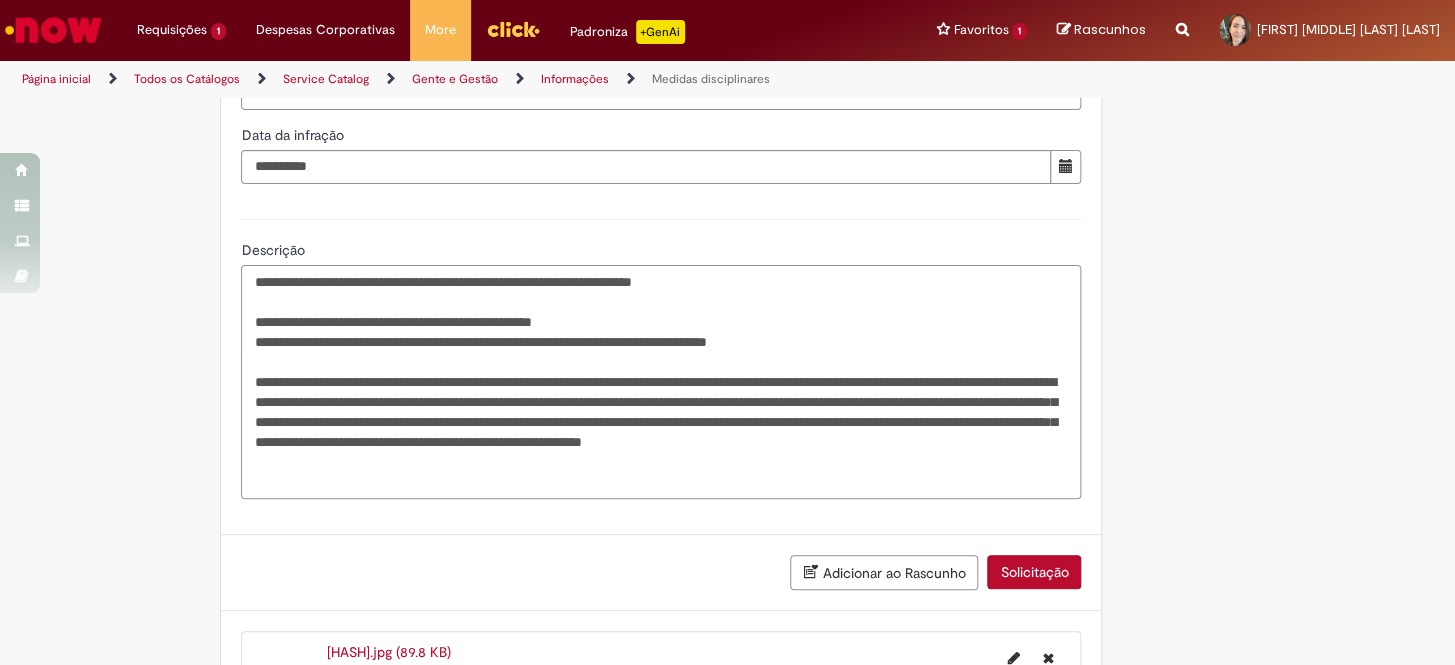 click on "**********" at bounding box center [661, 382] 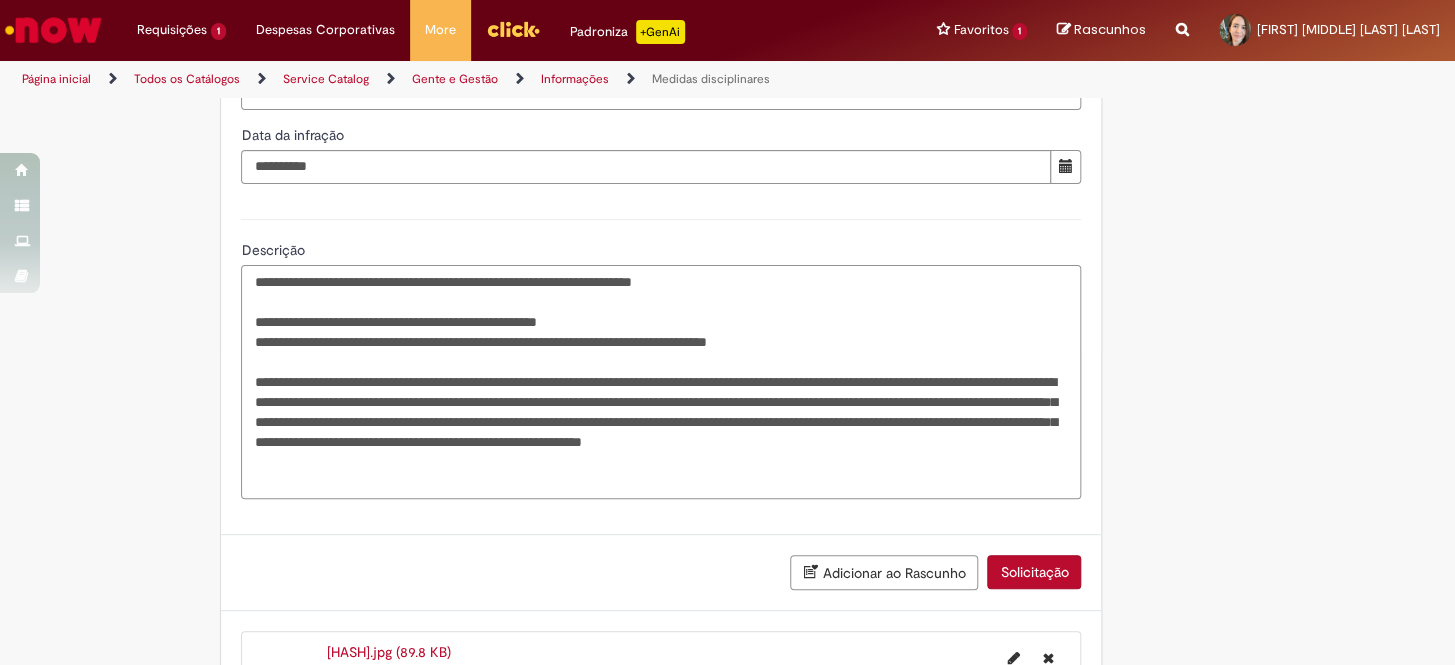 click on "**********" at bounding box center (661, 382) 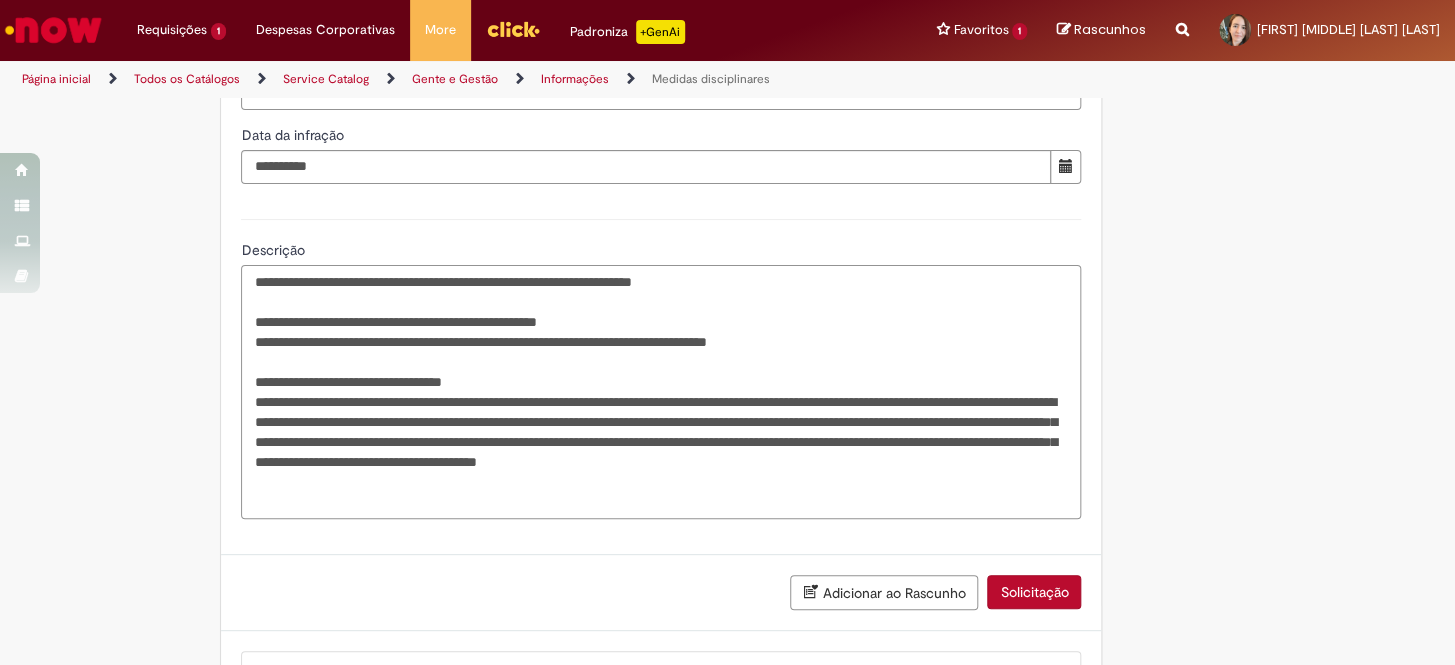 type on "**********" 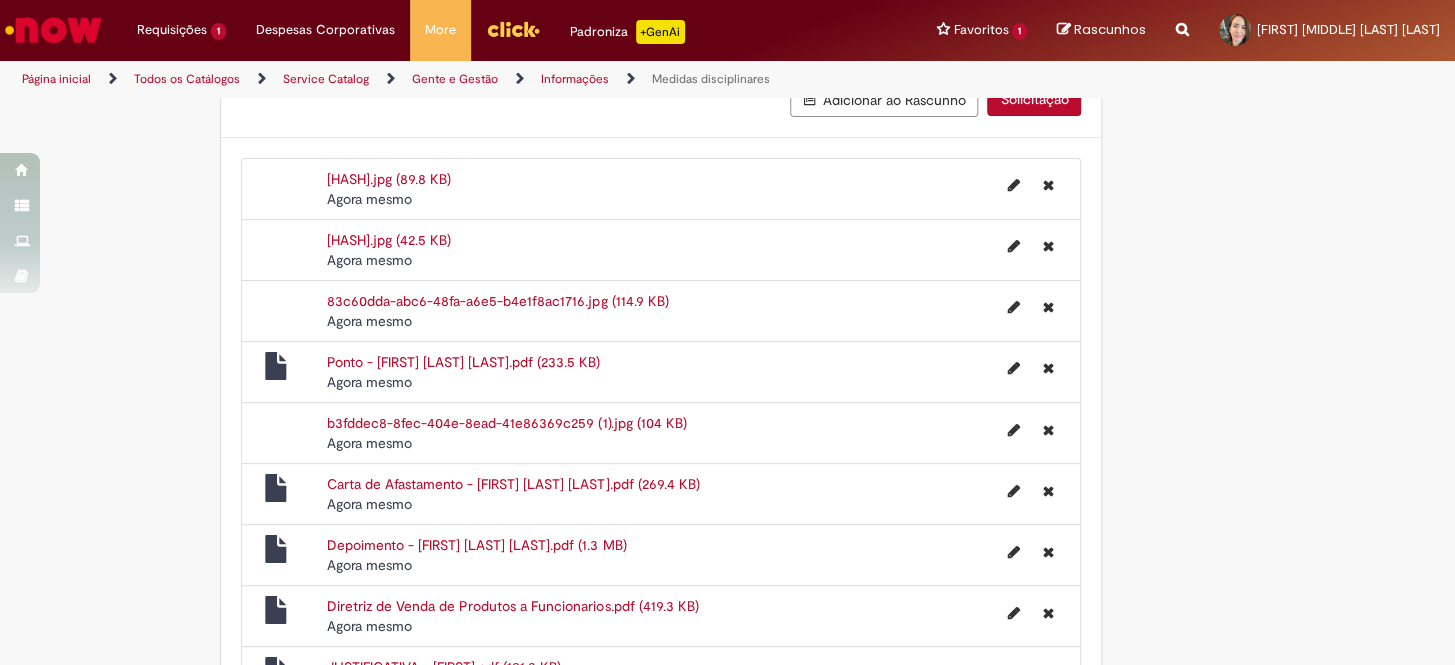 scroll, scrollTop: 1287, scrollLeft: 0, axis: vertical 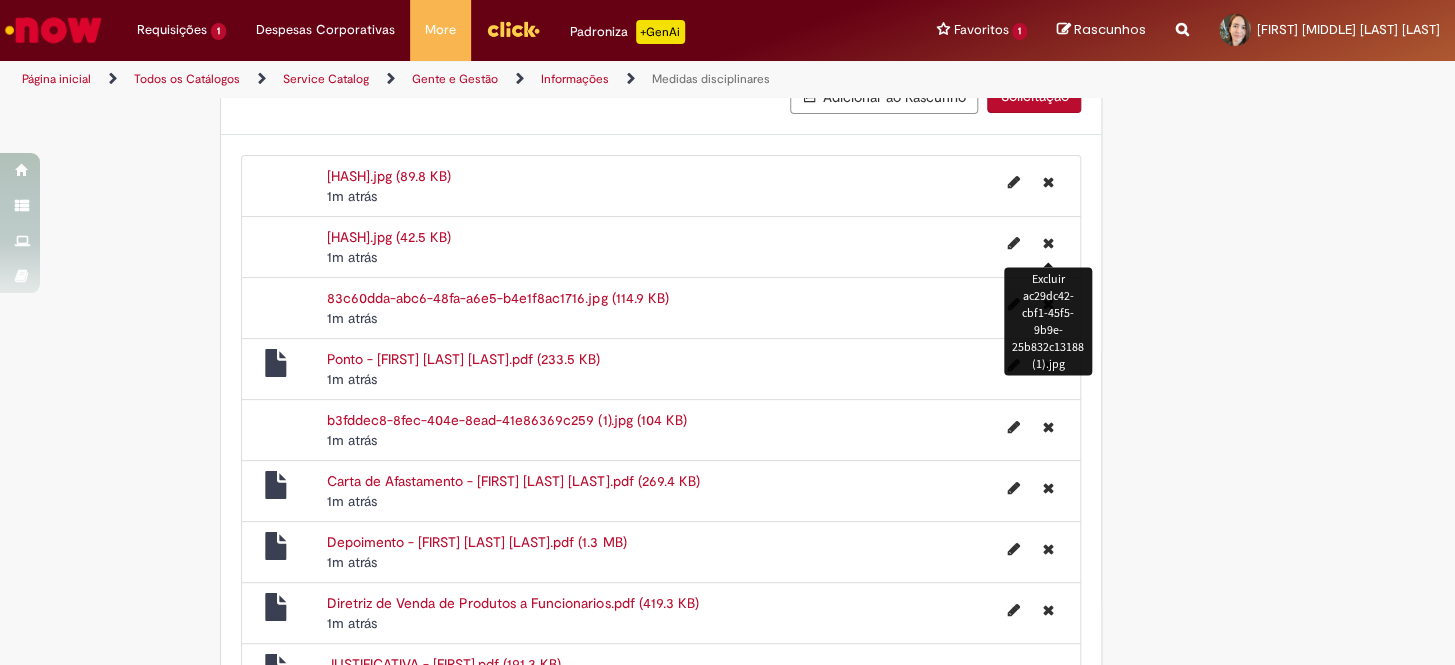 click at bounding box center [1047, 243] 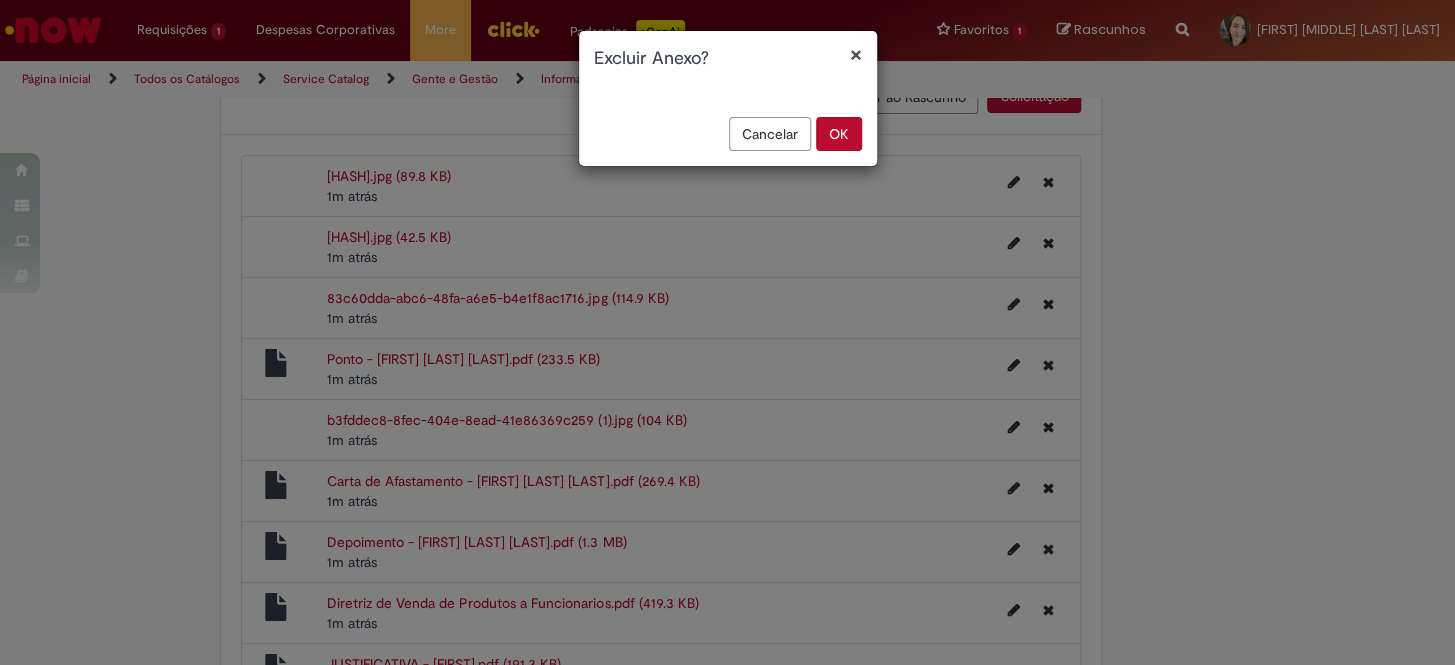 click on "OK" at bounding box center [839, 134] 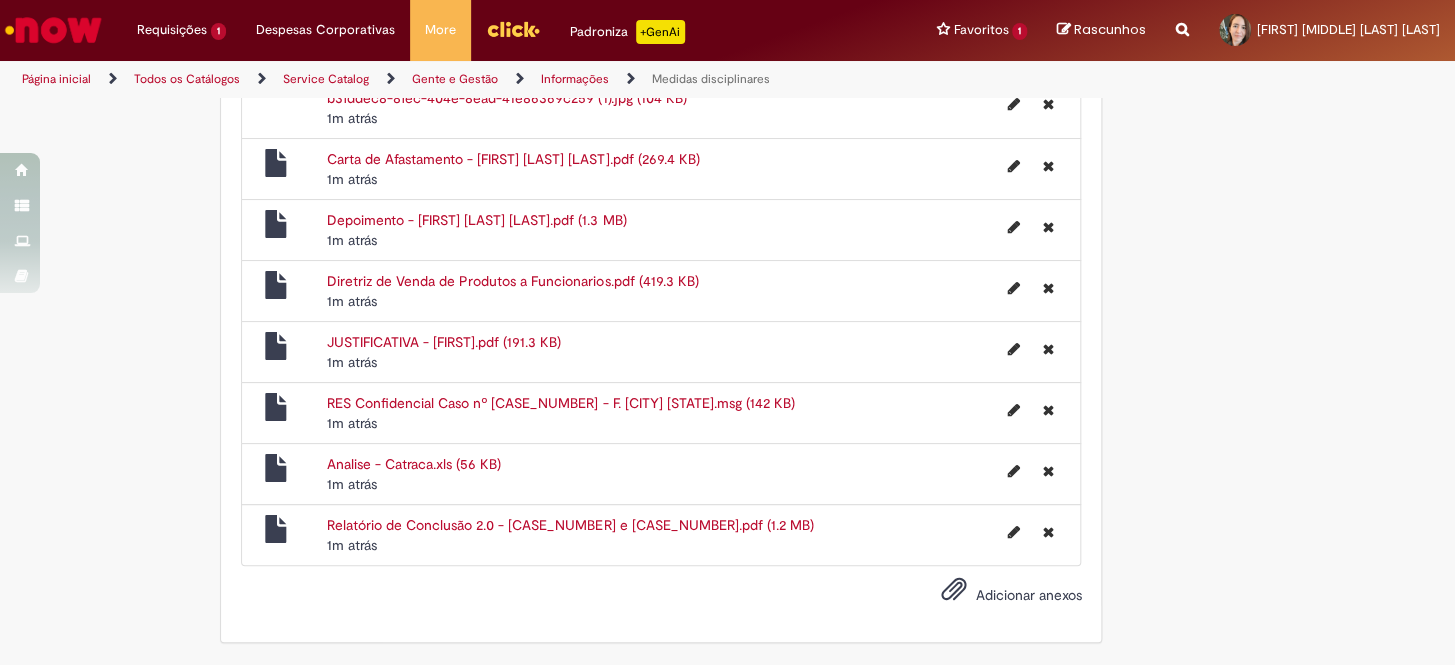 scroll, scrollTop: 1712, scrollLeft: 0, axis: vertical 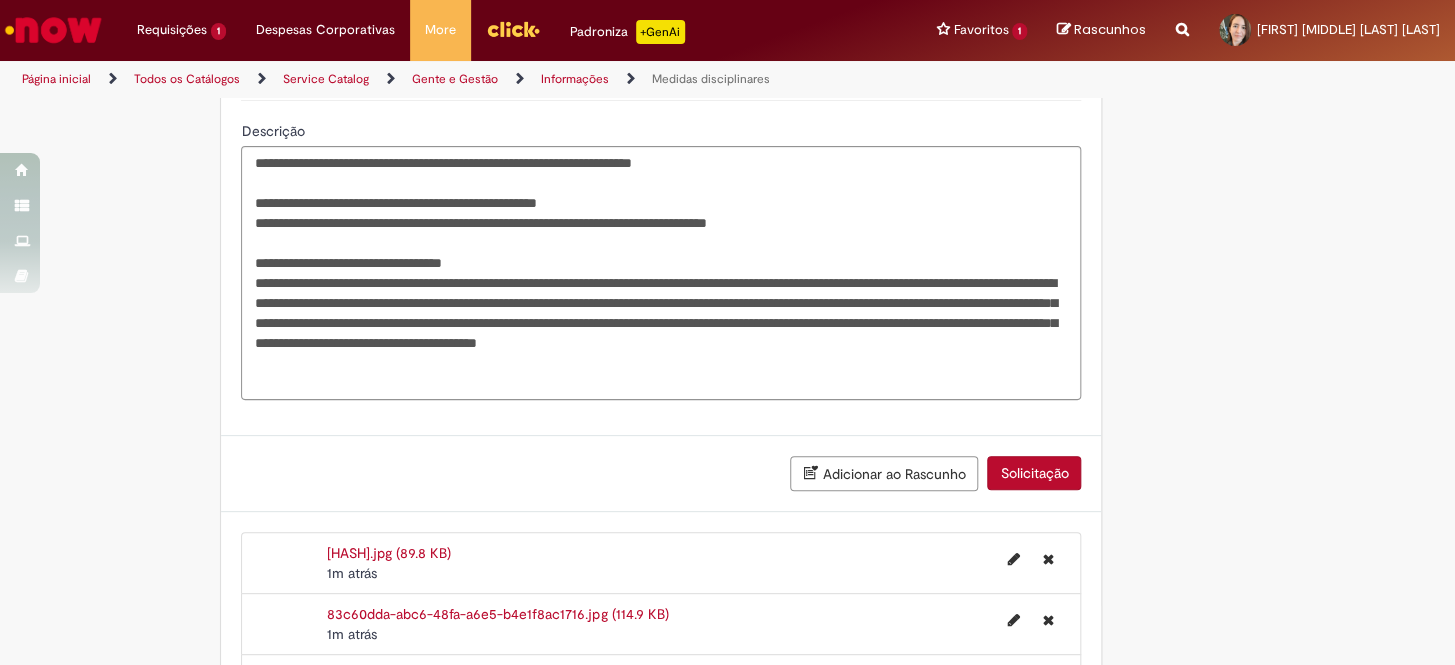 click on "Solicitação" at bounding box center (1034, 473) 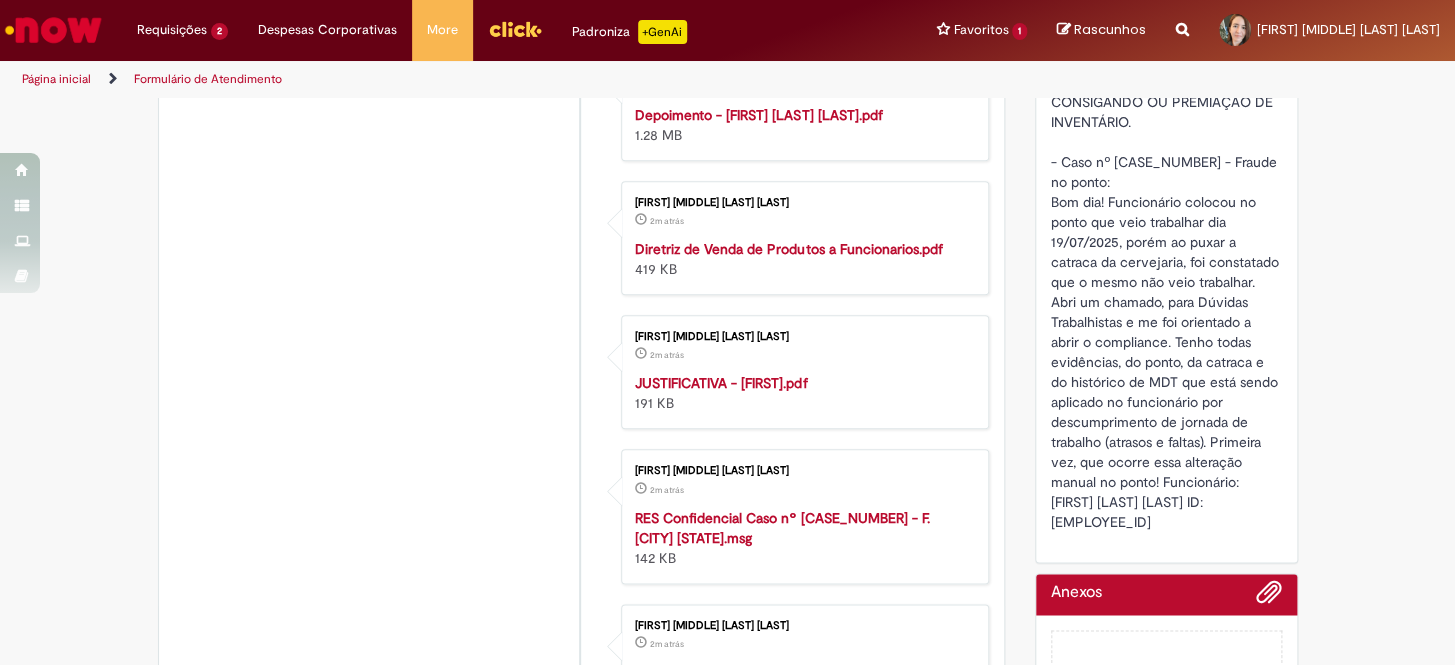 scroll, scrollTop: 0, scrollLeft: 0, axis: both 